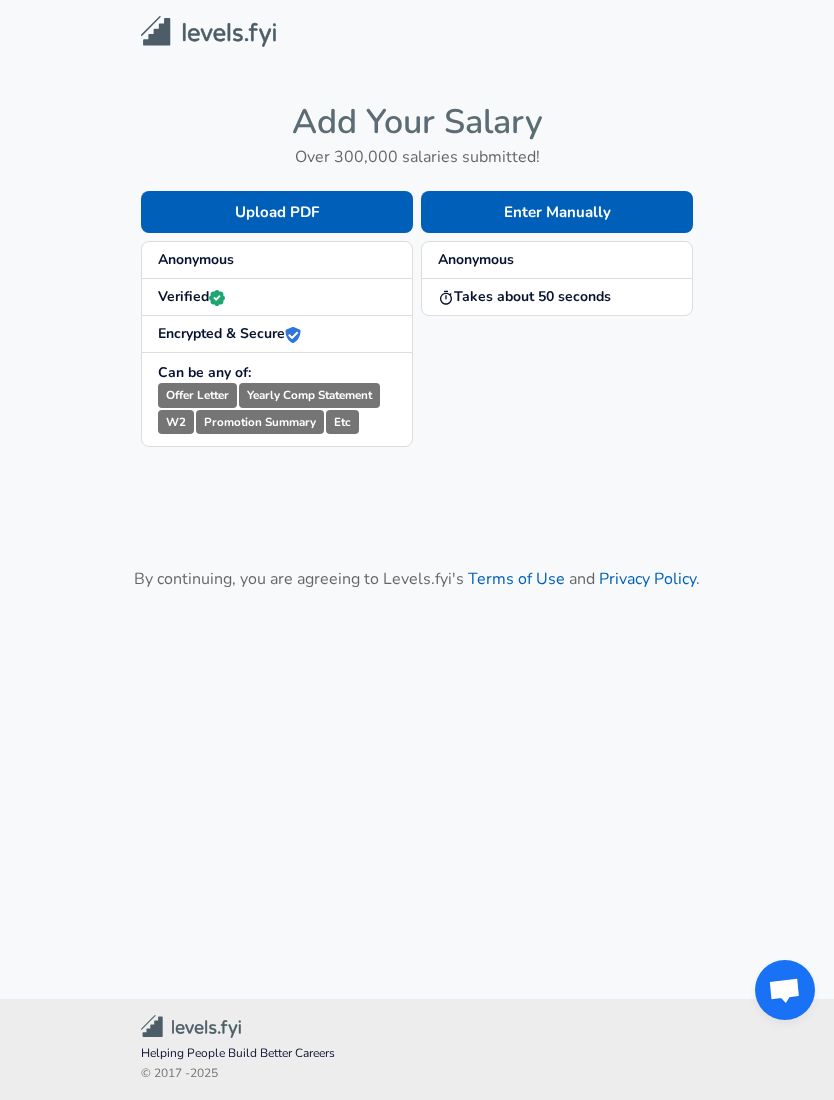 scroll, scrollTop: 1, scrollLeft: 0, axis: vertical 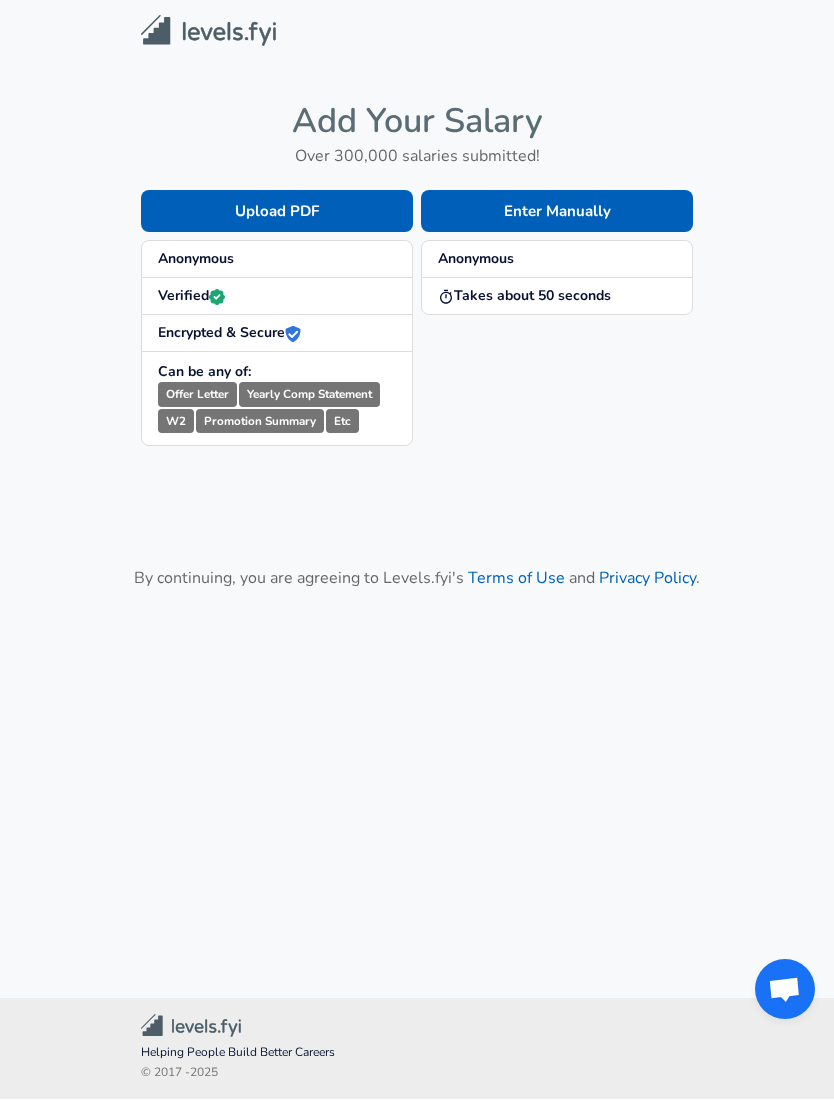 click on "Enter Manually" at bounding box center [557, 212] 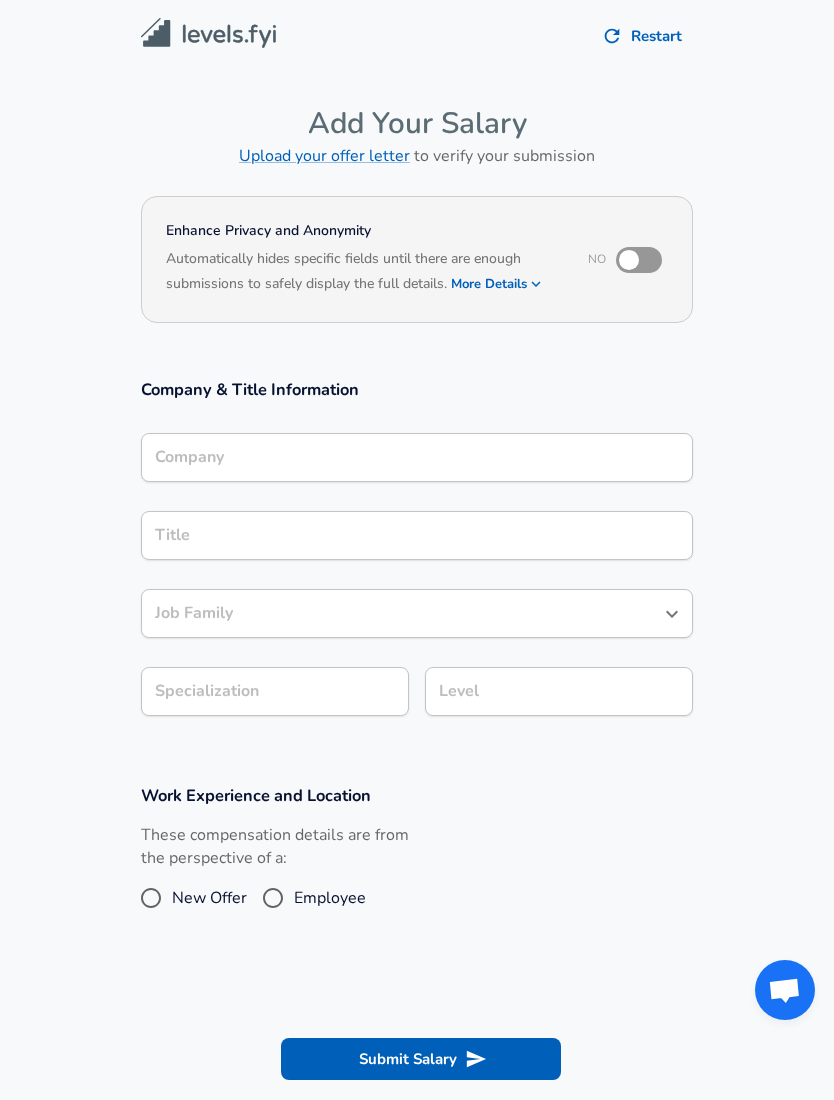 click on "Company" at bounding box center [417, 457] 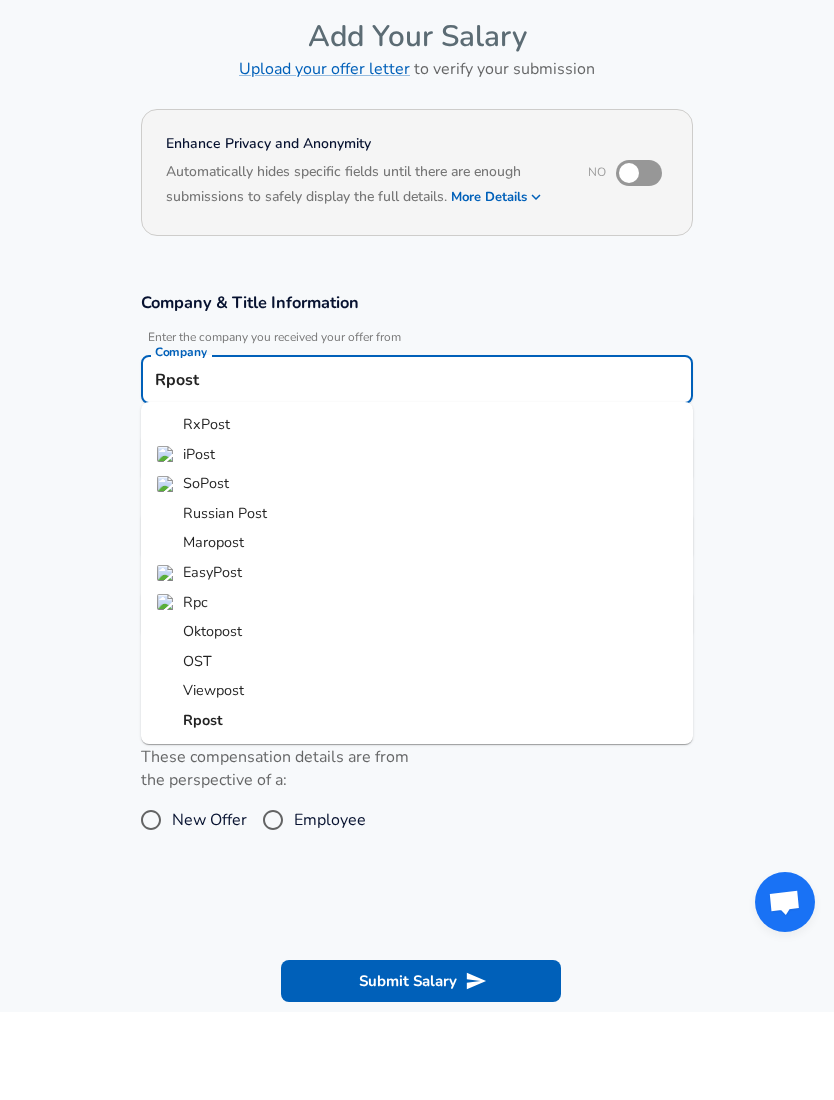 click on "Rpost" at bounding box center (417, 809) 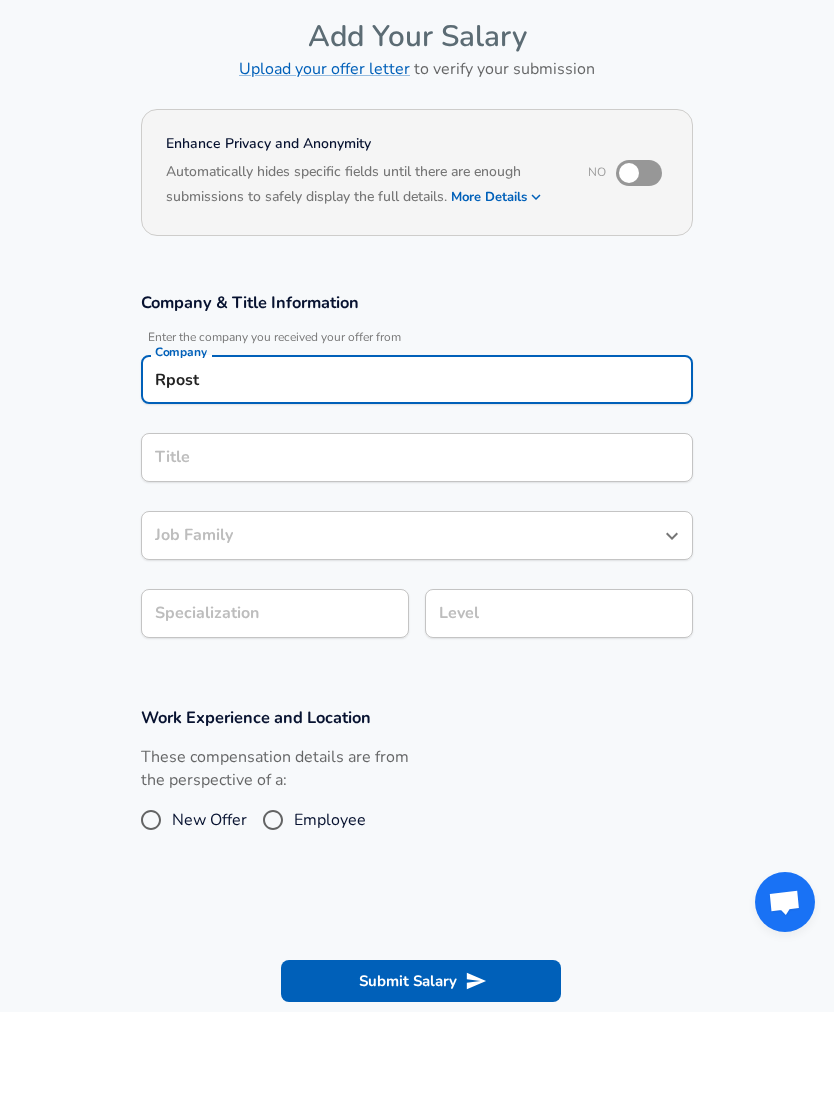 type on "Rpost" 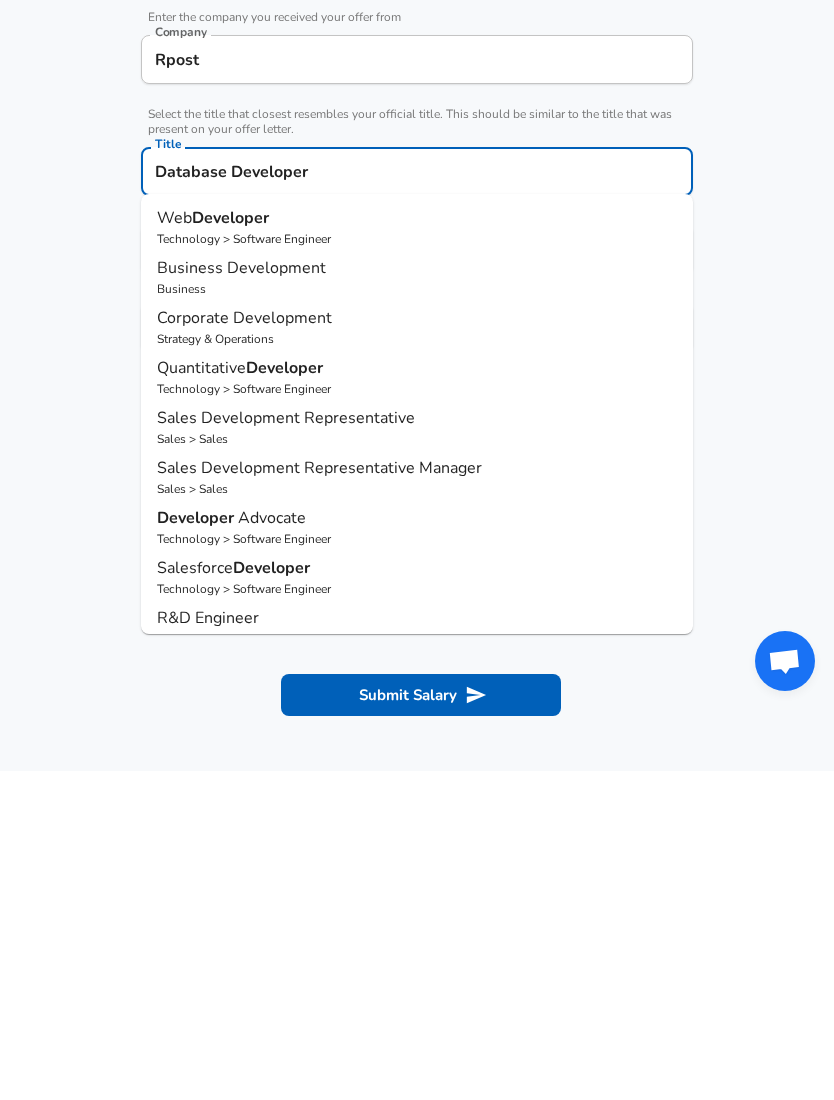 scroll, scrollTop: 91, scrollLeft: 0, axis: vertical 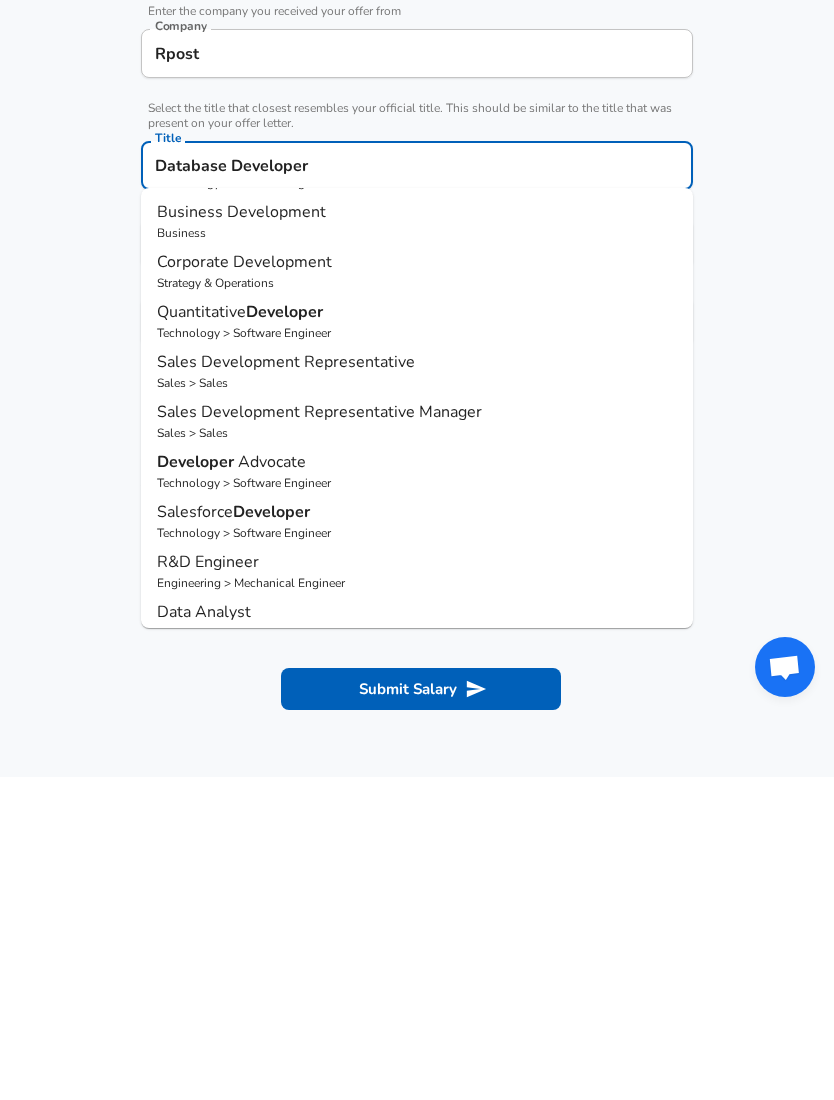 type on "Database Developer" 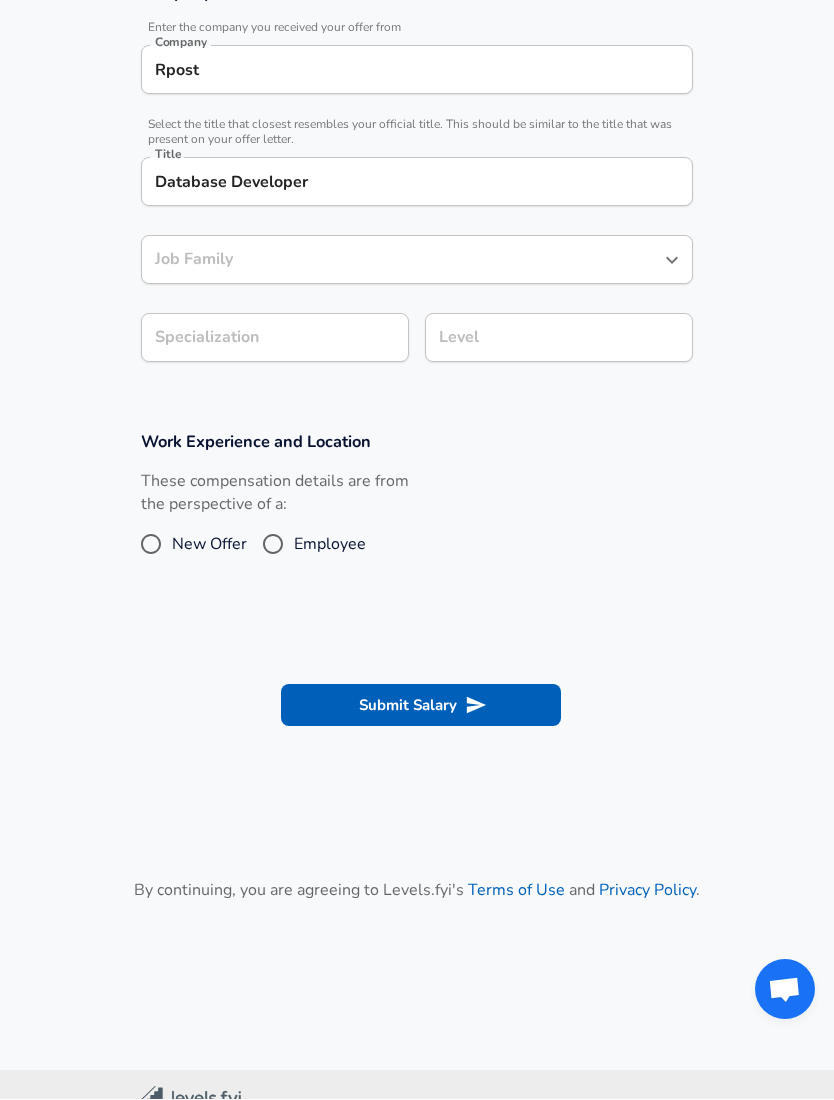 click on "Job Family Job Family" at bounding box center [417, 259] 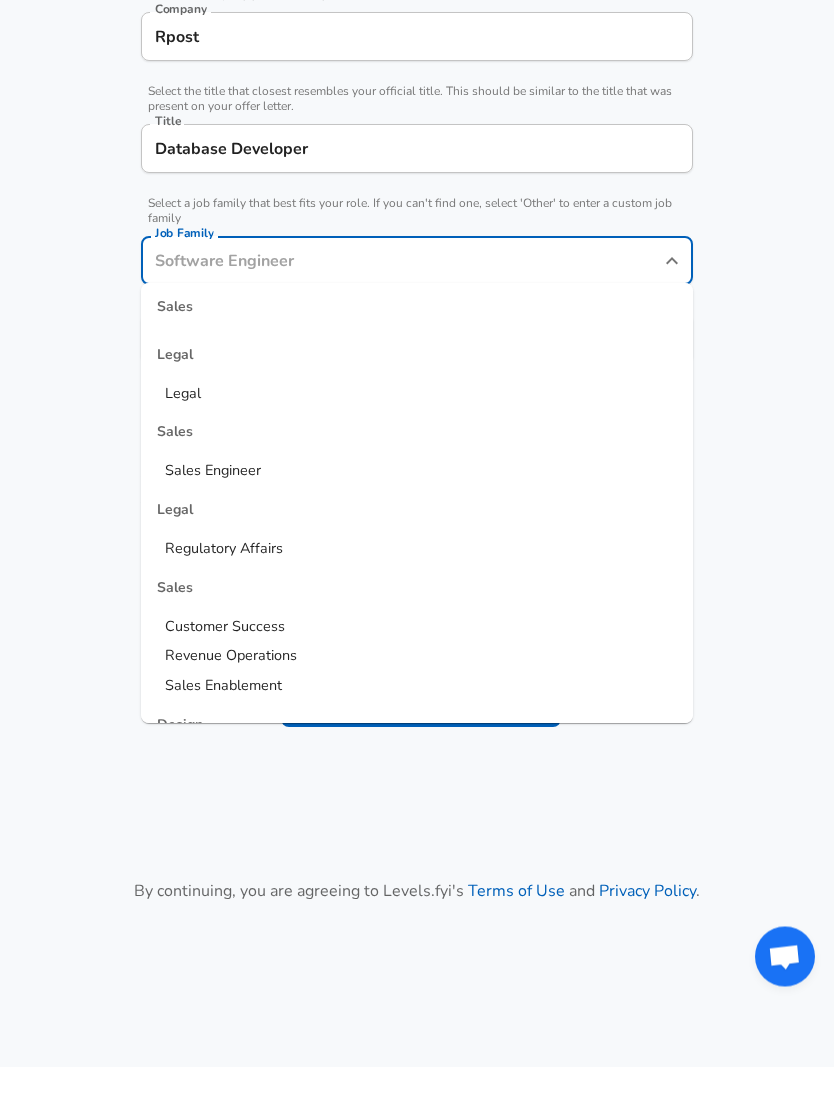scroll, scrollTop: 935, scrollLeft: 0, axis: vertical 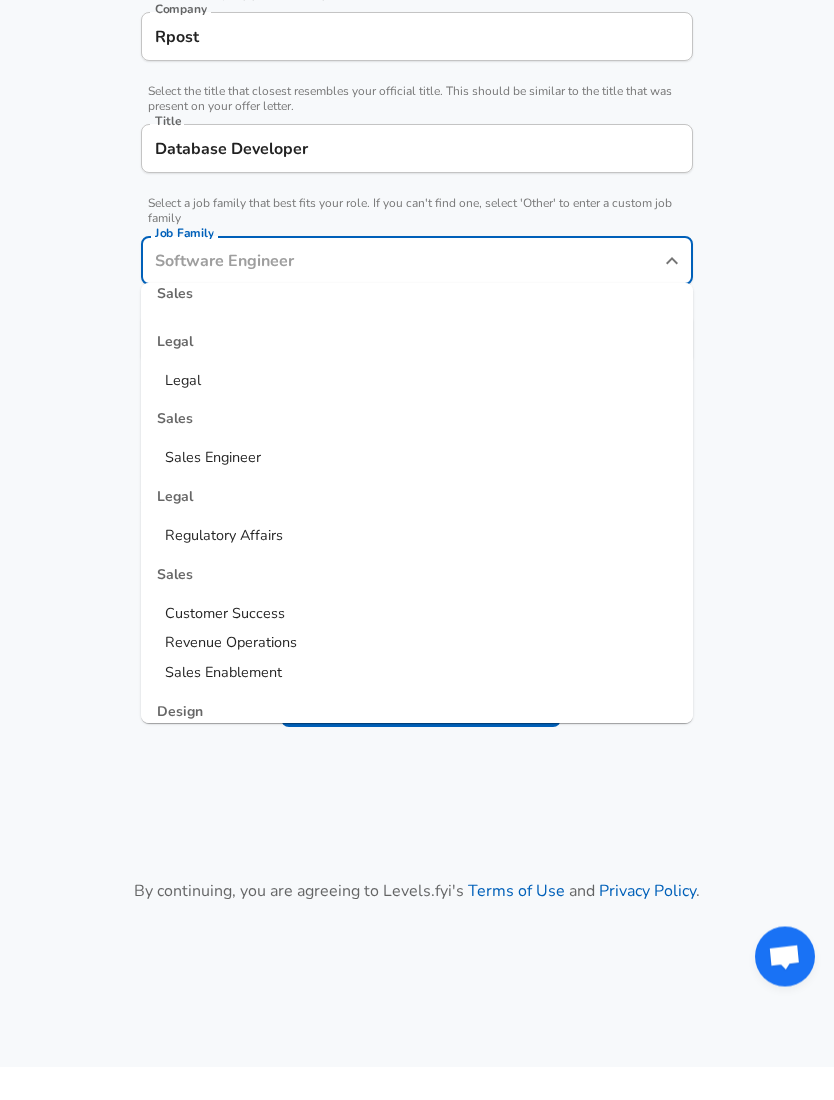 click 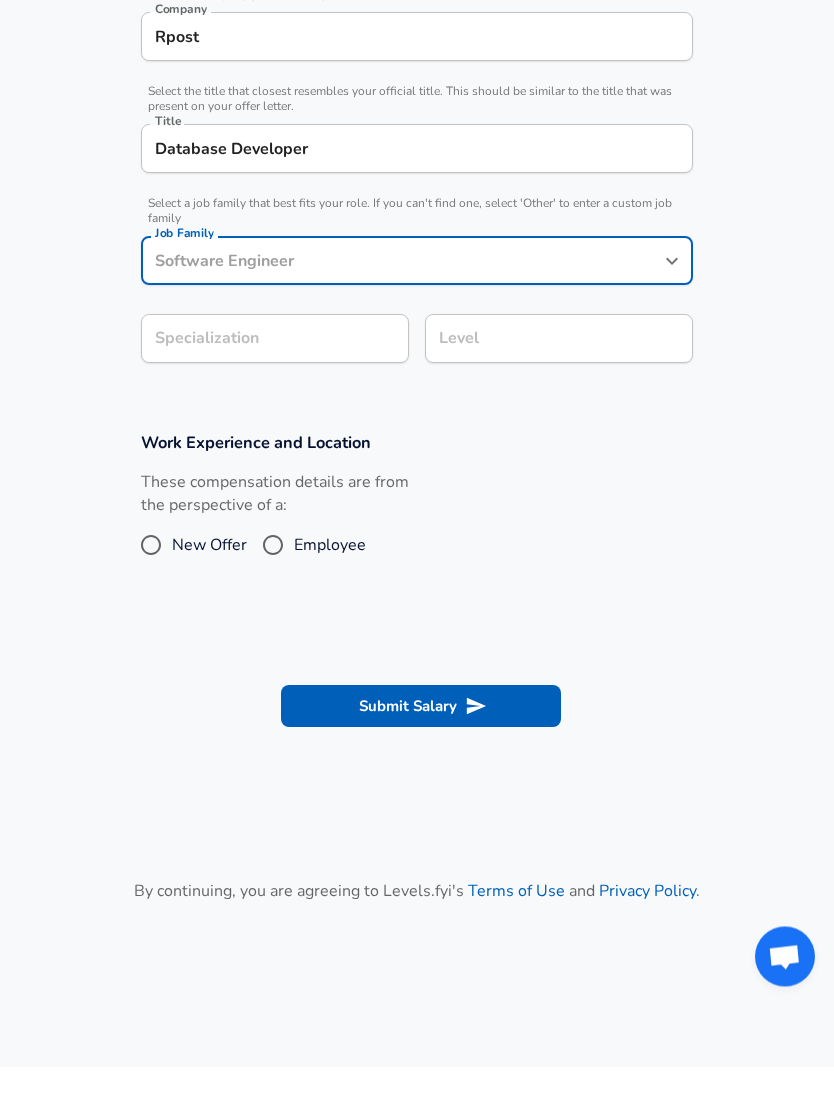 click on "Specialization" at bounding box center (275, 372) 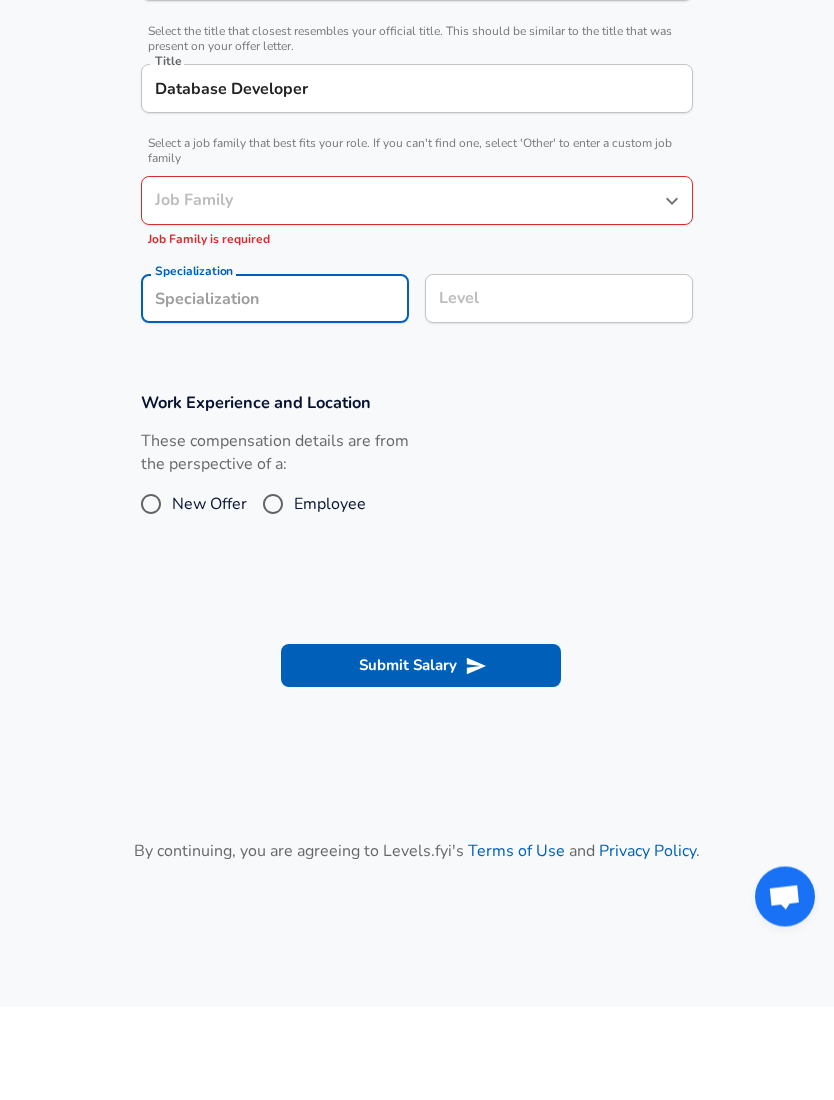 click on "Job Family" at bounding box center (402, 294) 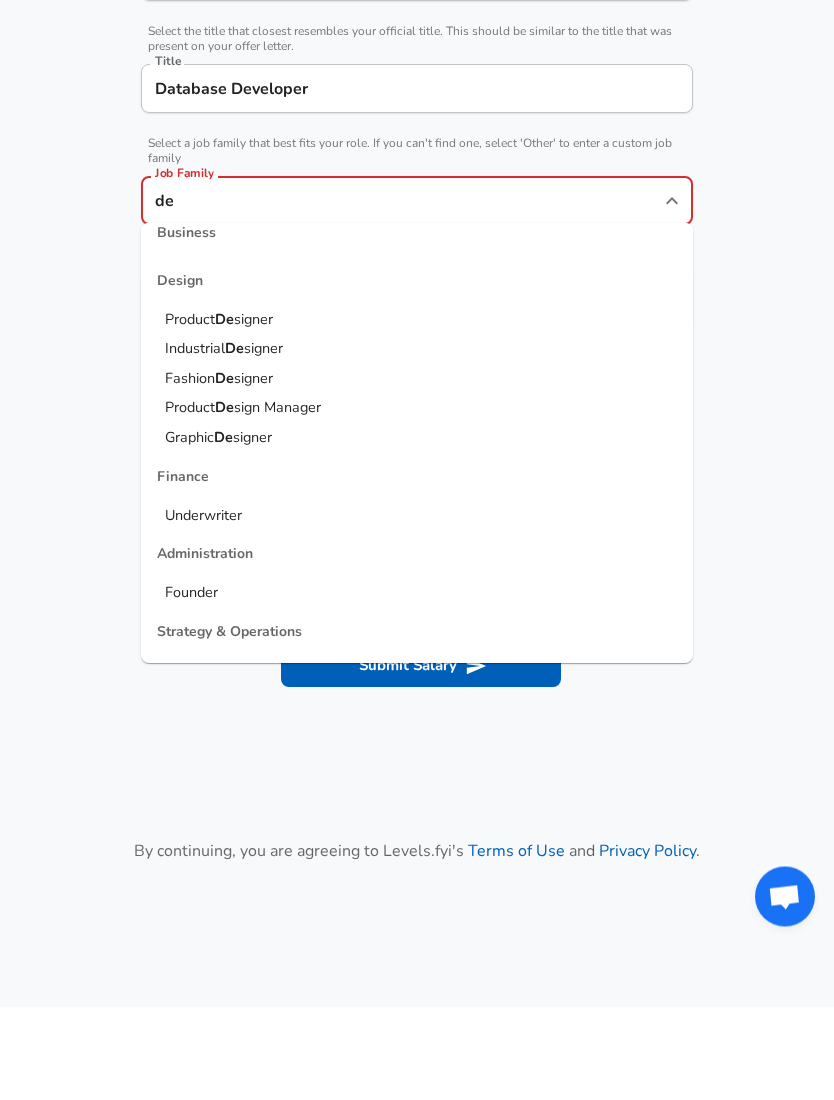 scroll, scrollTop: 51, scrollLeft: 0, axis: vertical 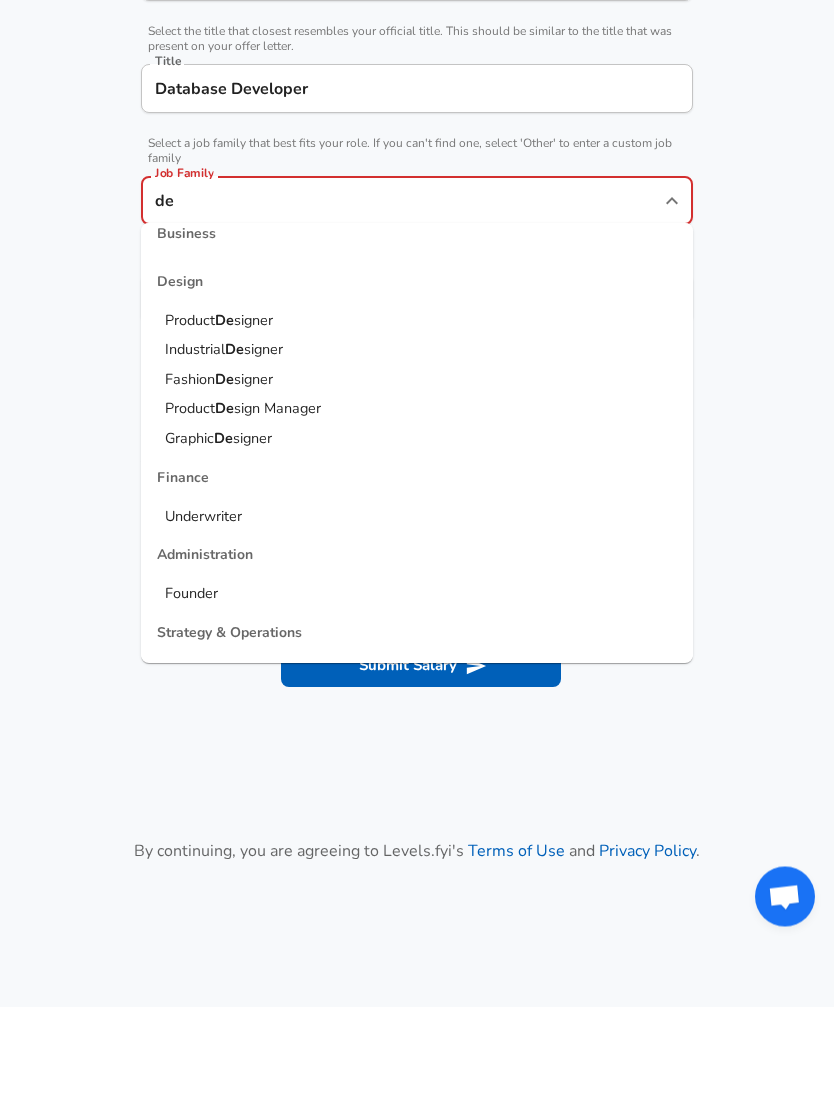 type on "d" 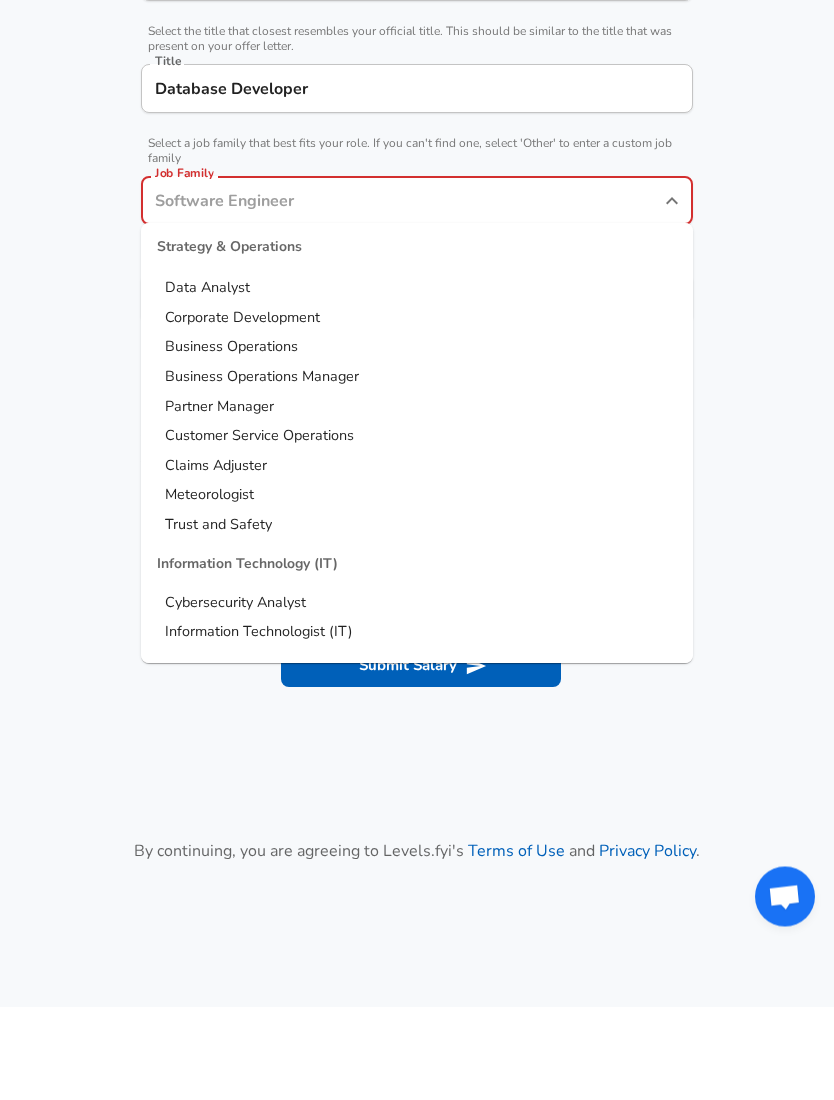 scroll, scrollTop: 2483, scrollLeft: 0, axis: vertical 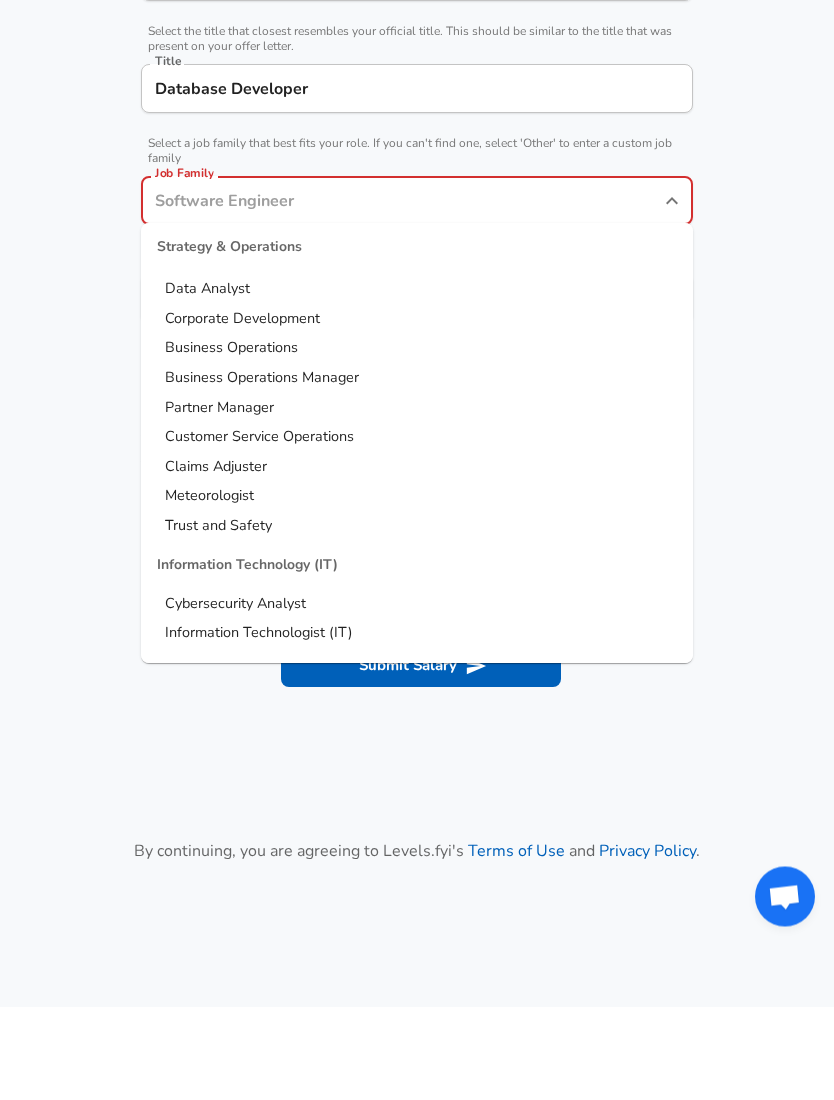 click on "Other" at bounding box center [417, 766] 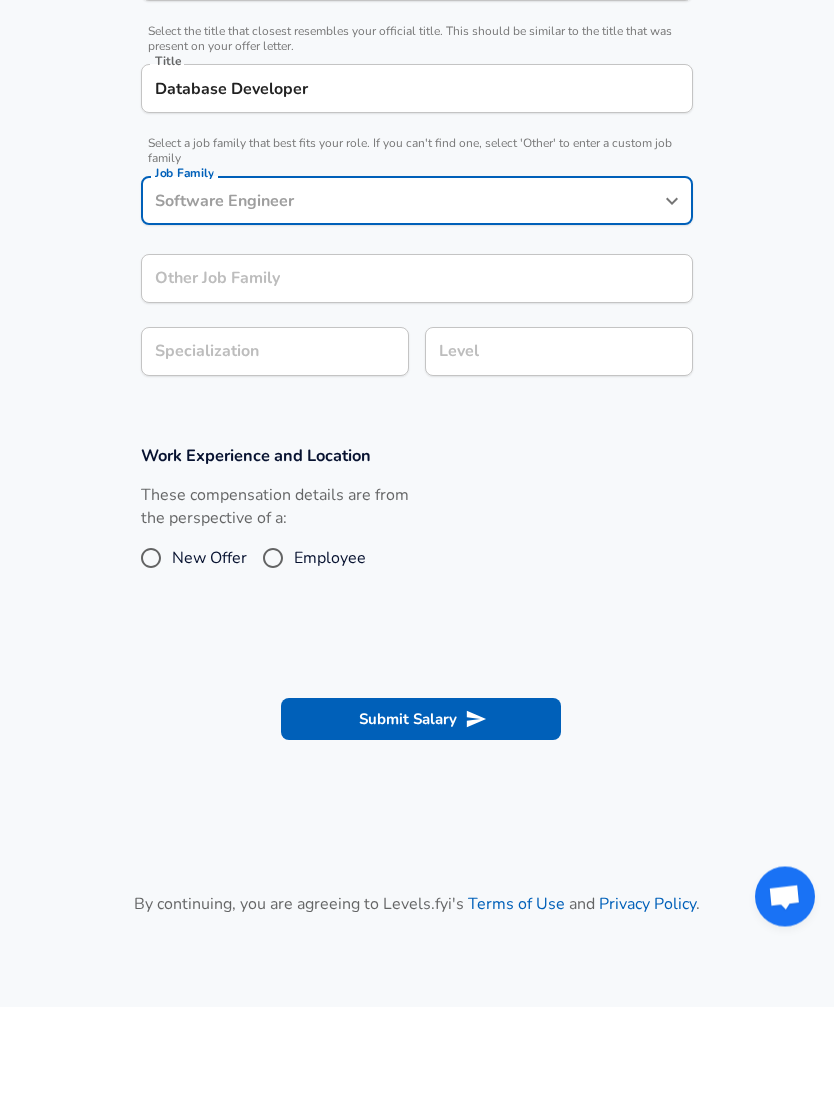 type on "Other" 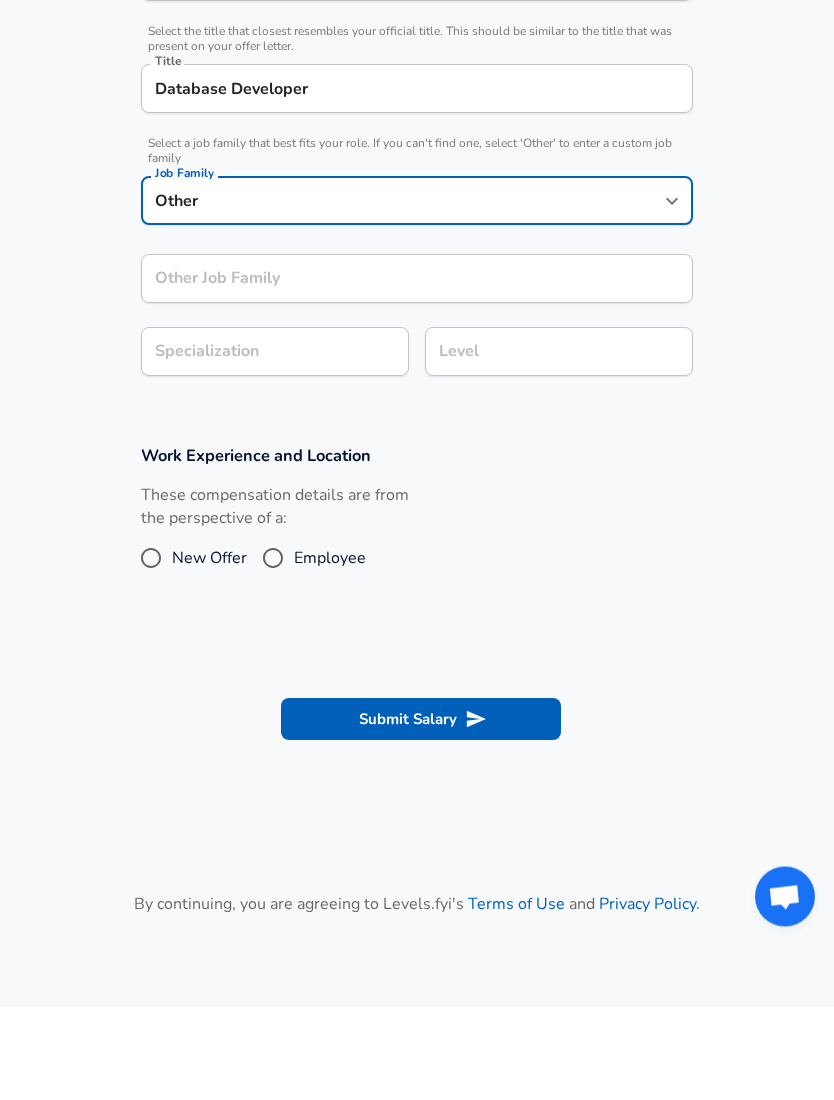 click on "Other Job Family" at bounding box center [417, 372] 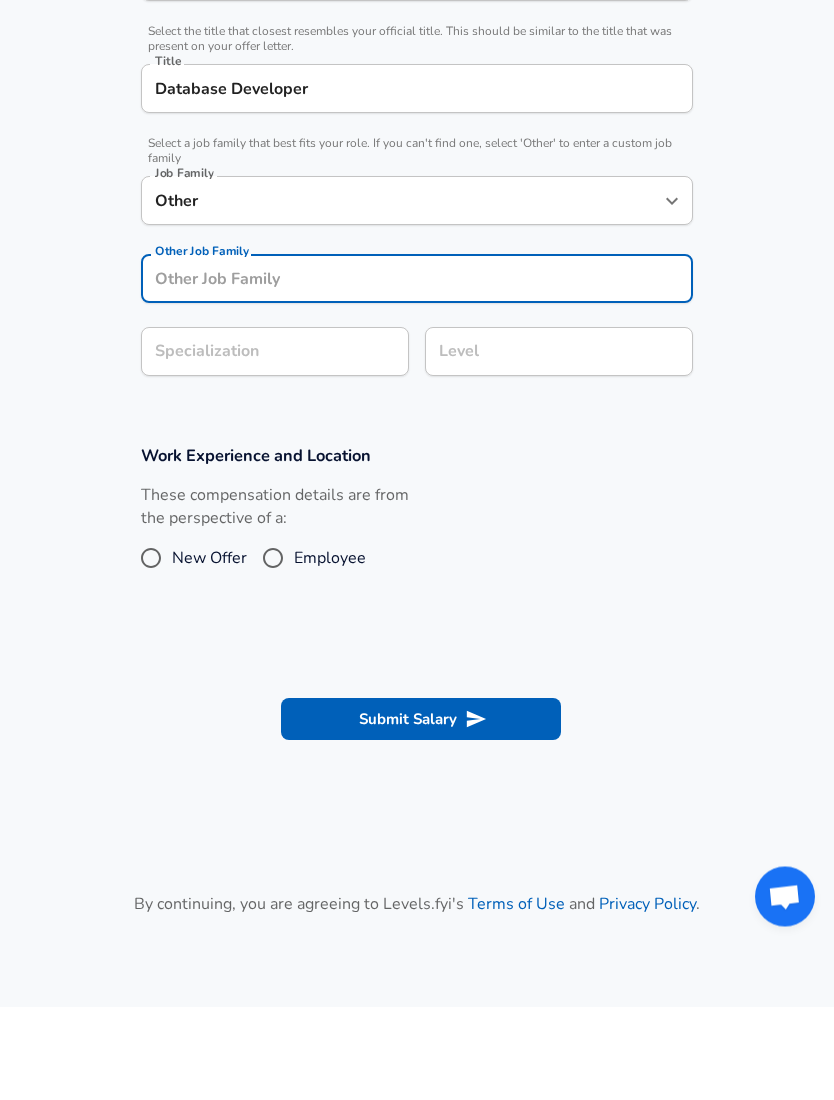 click on "Other" at bounding box center (402, 294) 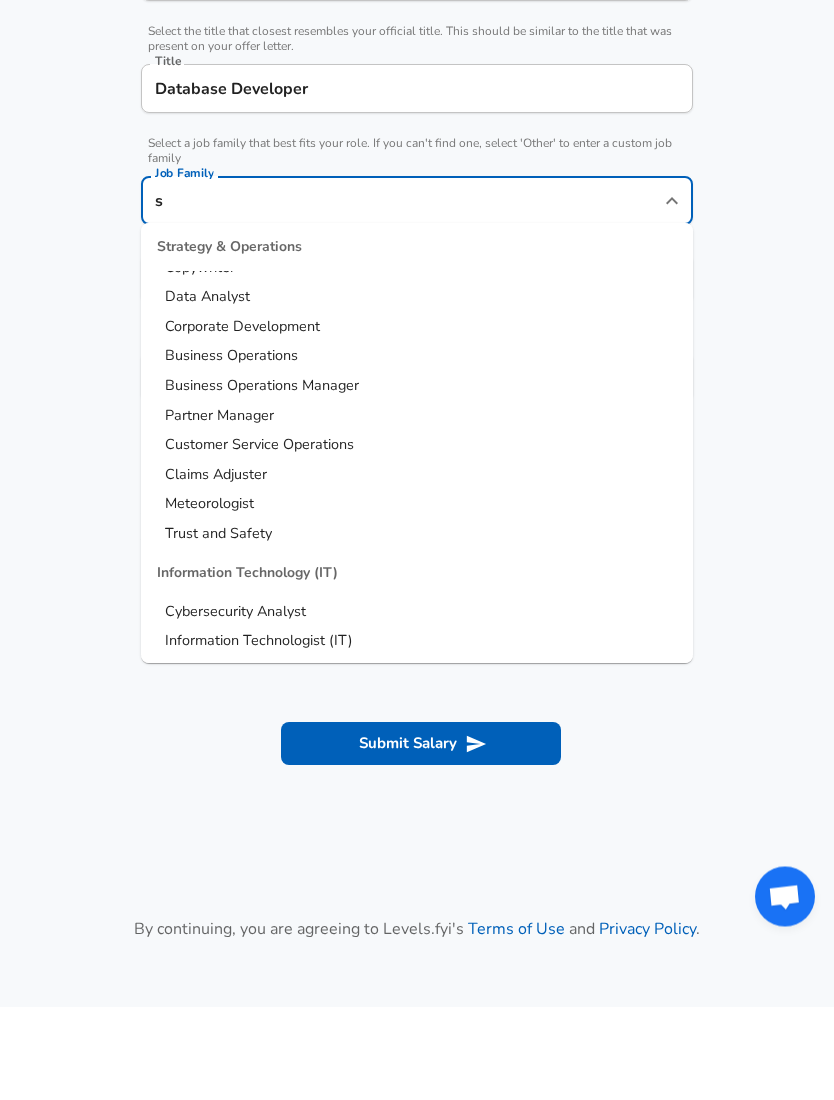 scroll, scrollTop: 0, scrollLeft: 0, axis: both 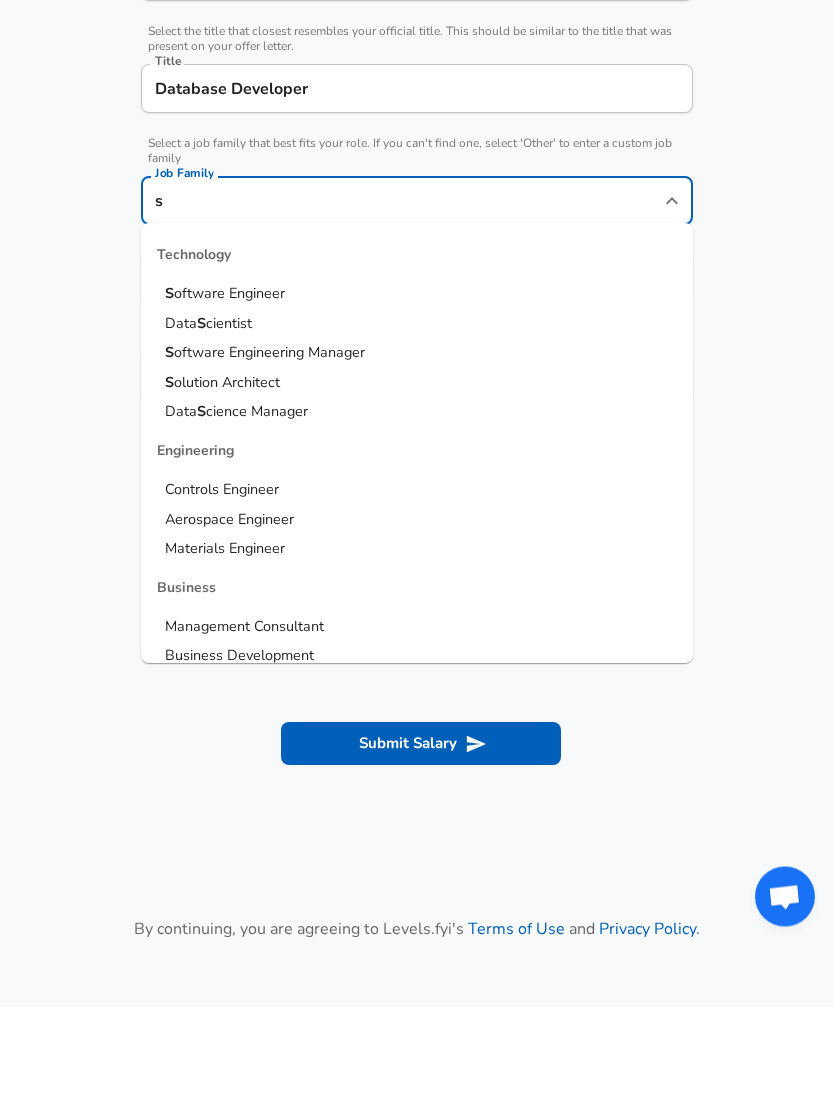click on "oftware Engineer" at bounding box center [229, 387] 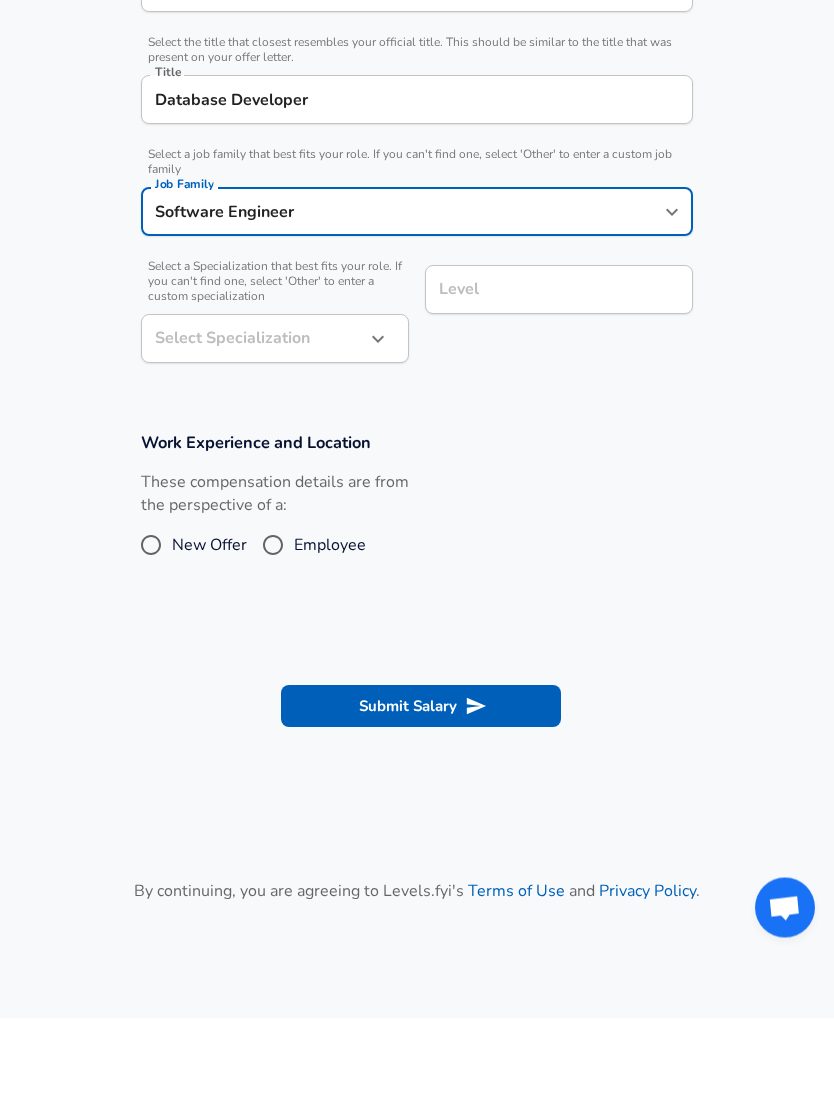 click on "Level Level" at bounding box center [551, 395] 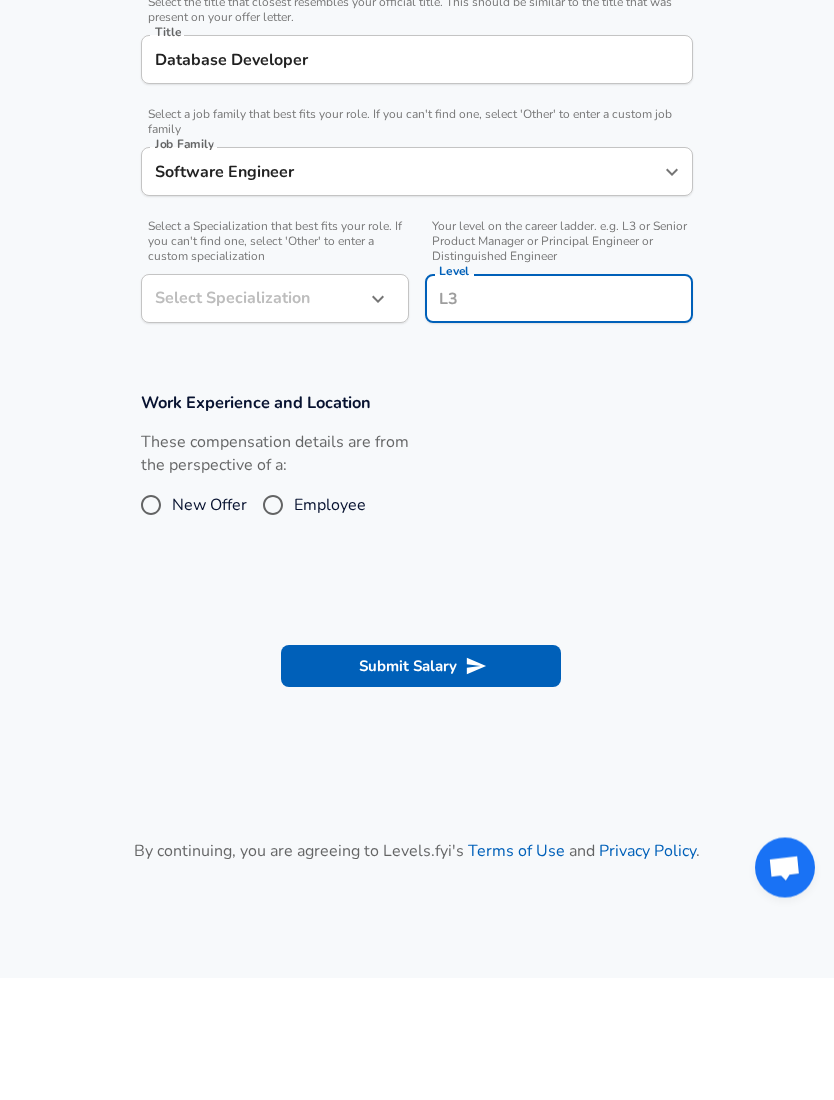 click on "Level" at bounding box center [559, 421] 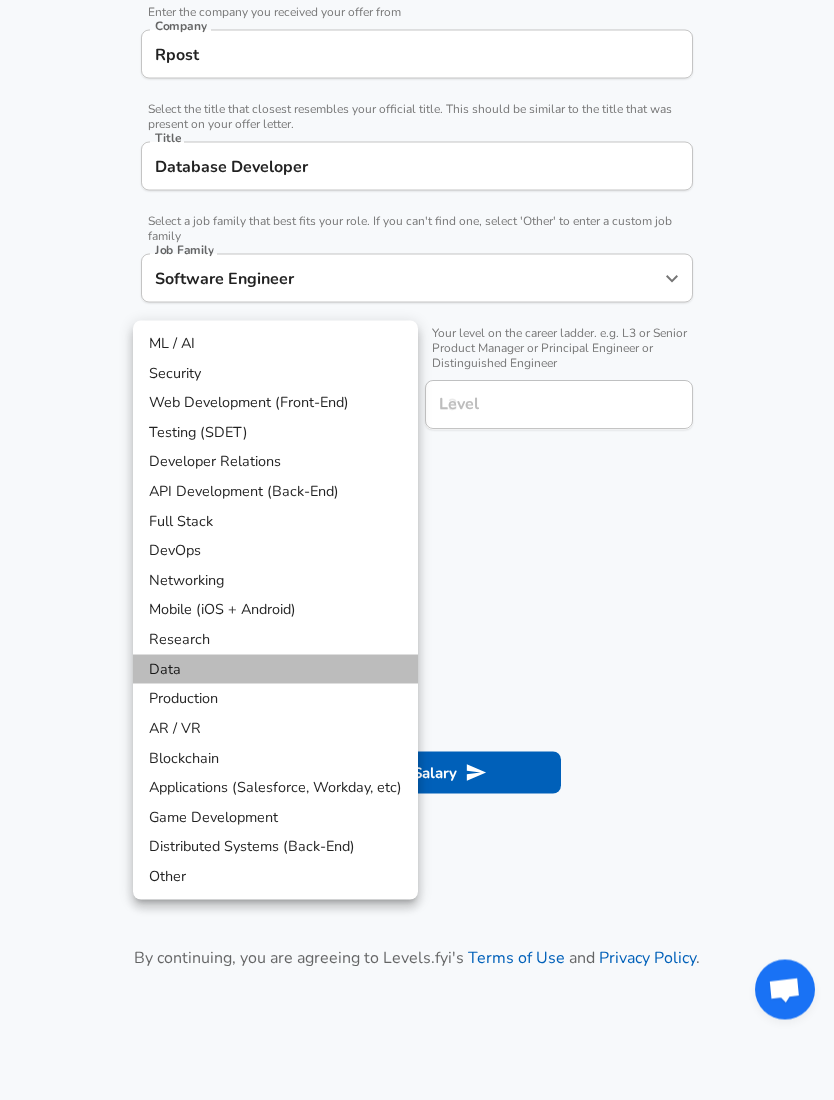 scroll, scrollTop: 414, scrollLeft: 0, axis: vertical 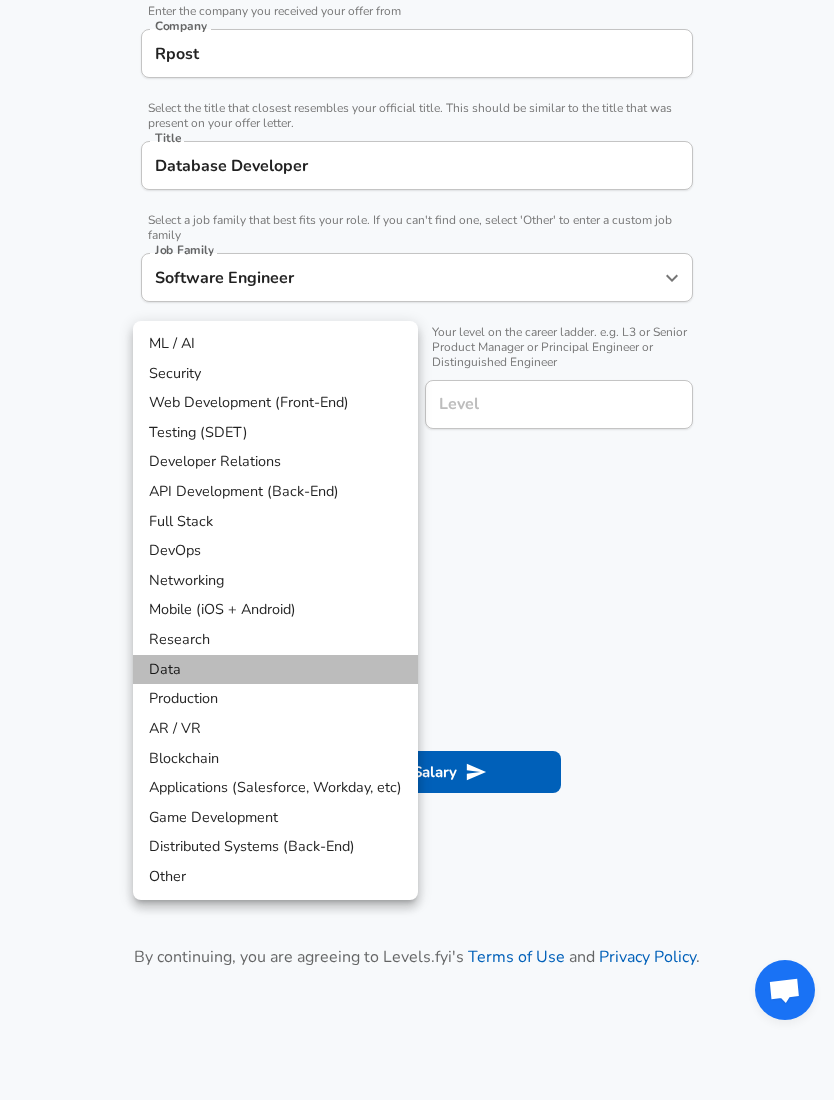 click on "Data" at bounding box center (275, 670) 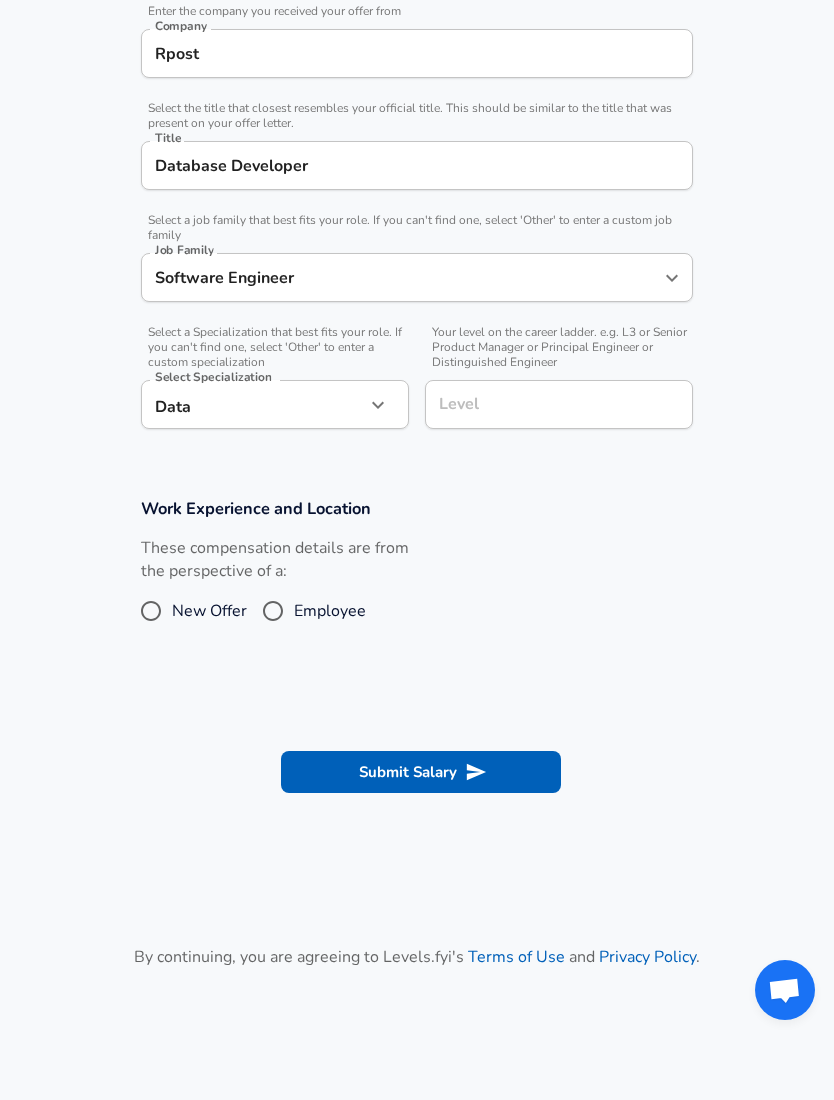 click on "Level" at bounding box center [559, 404] 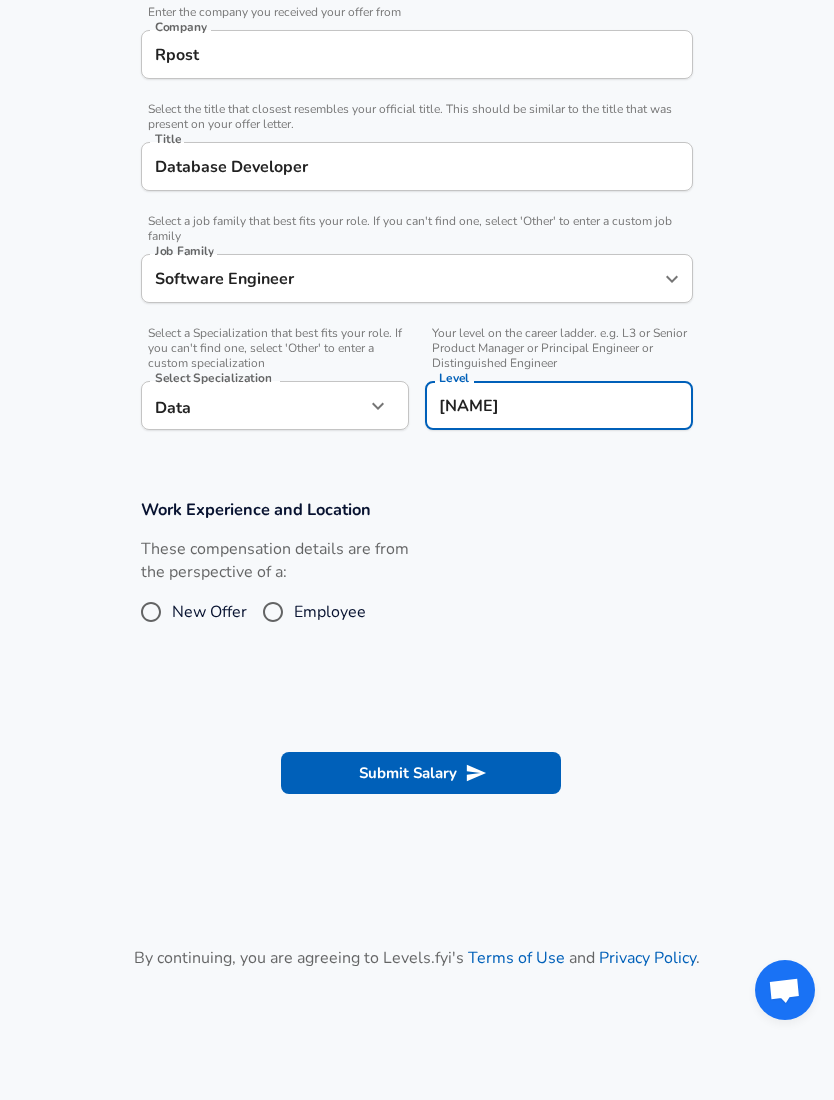 type on "j" 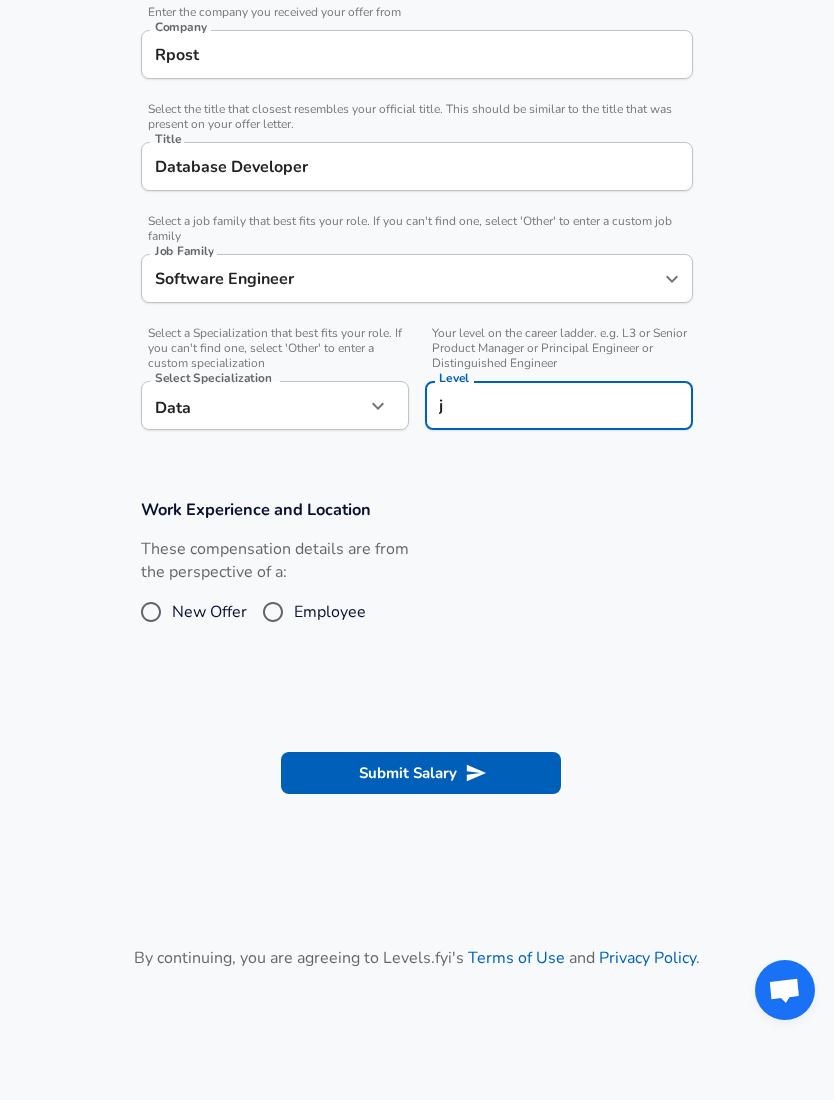 type 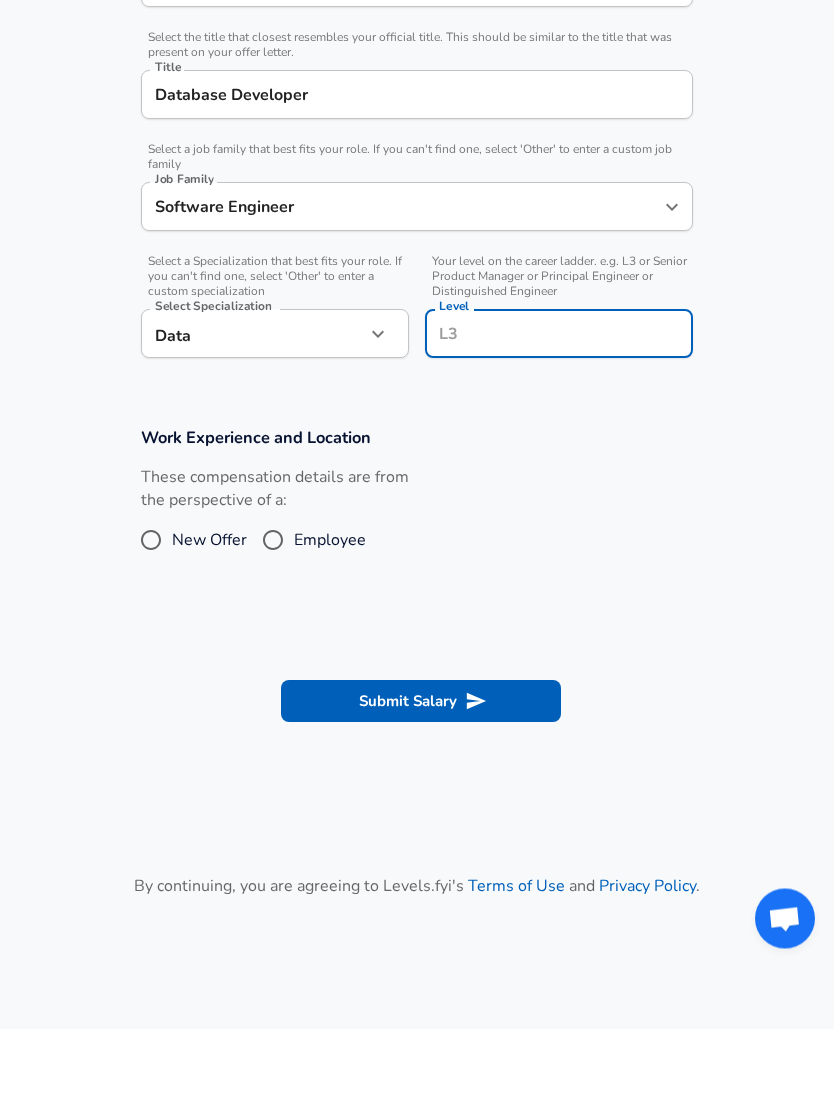 click on "Employee" at bounding box center (273, 612) 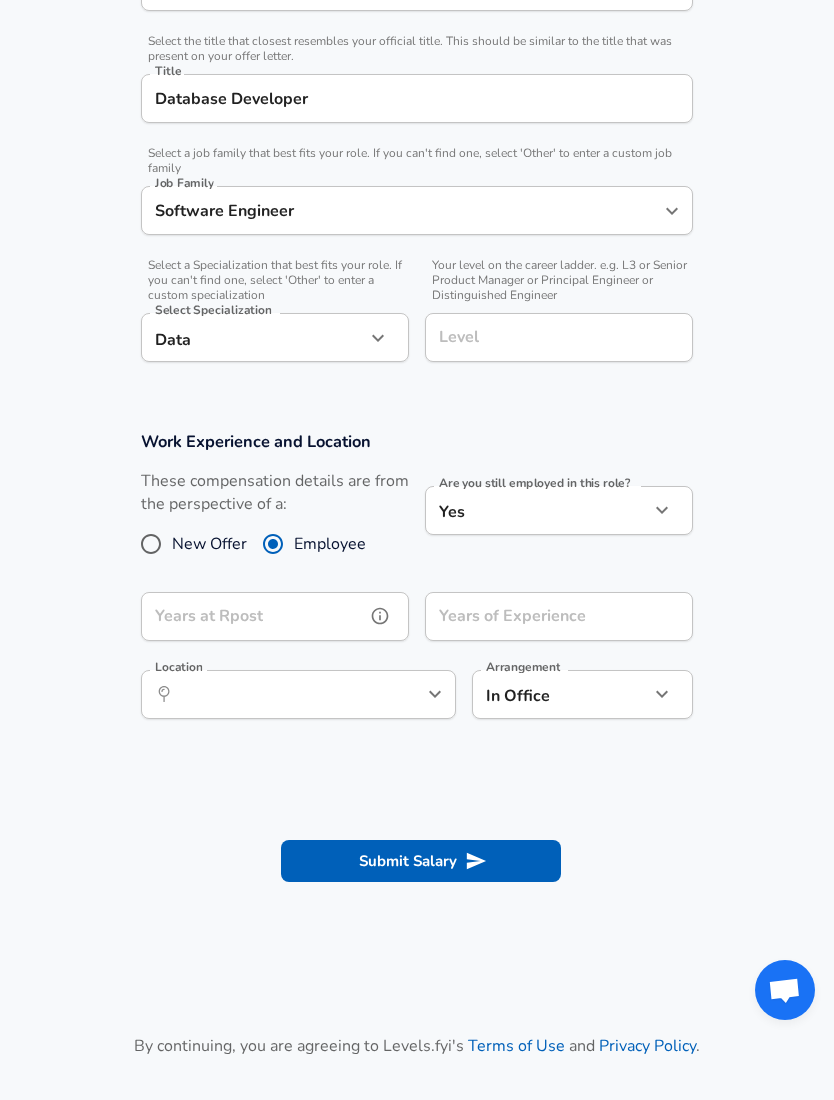 click on "Years at Rpost" at bounding box center (253, 616) 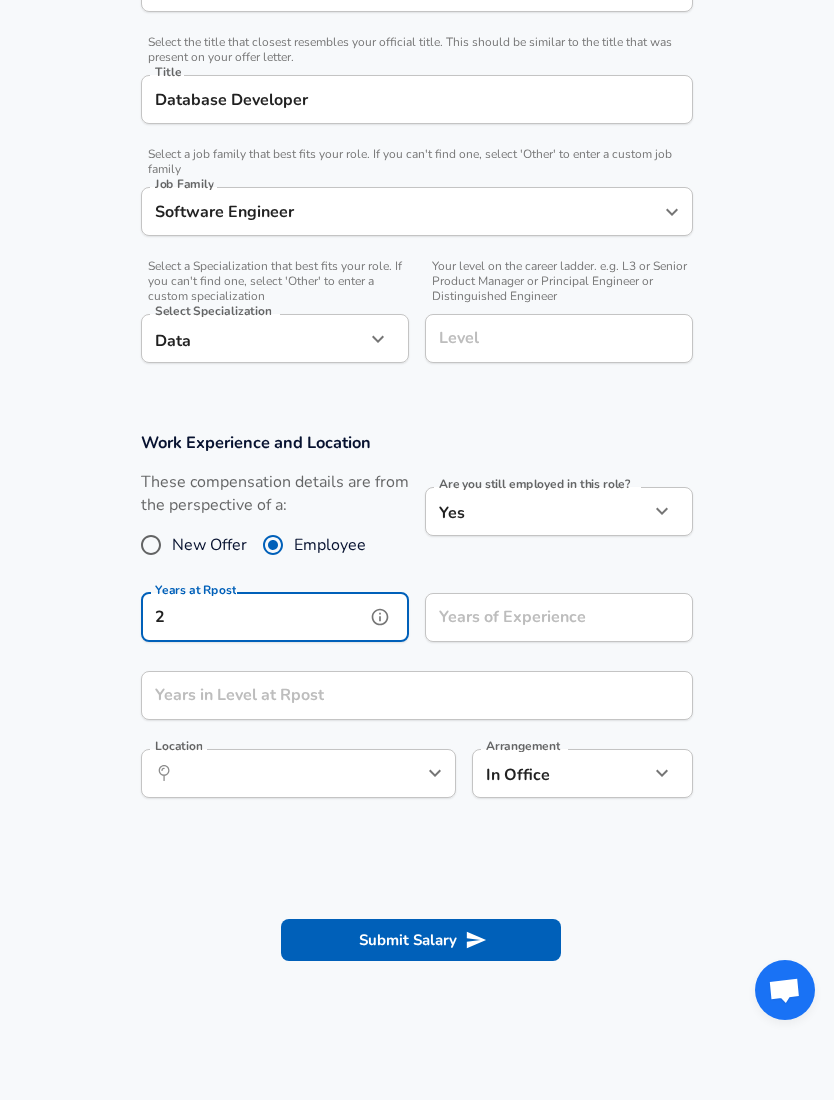 type on "2" 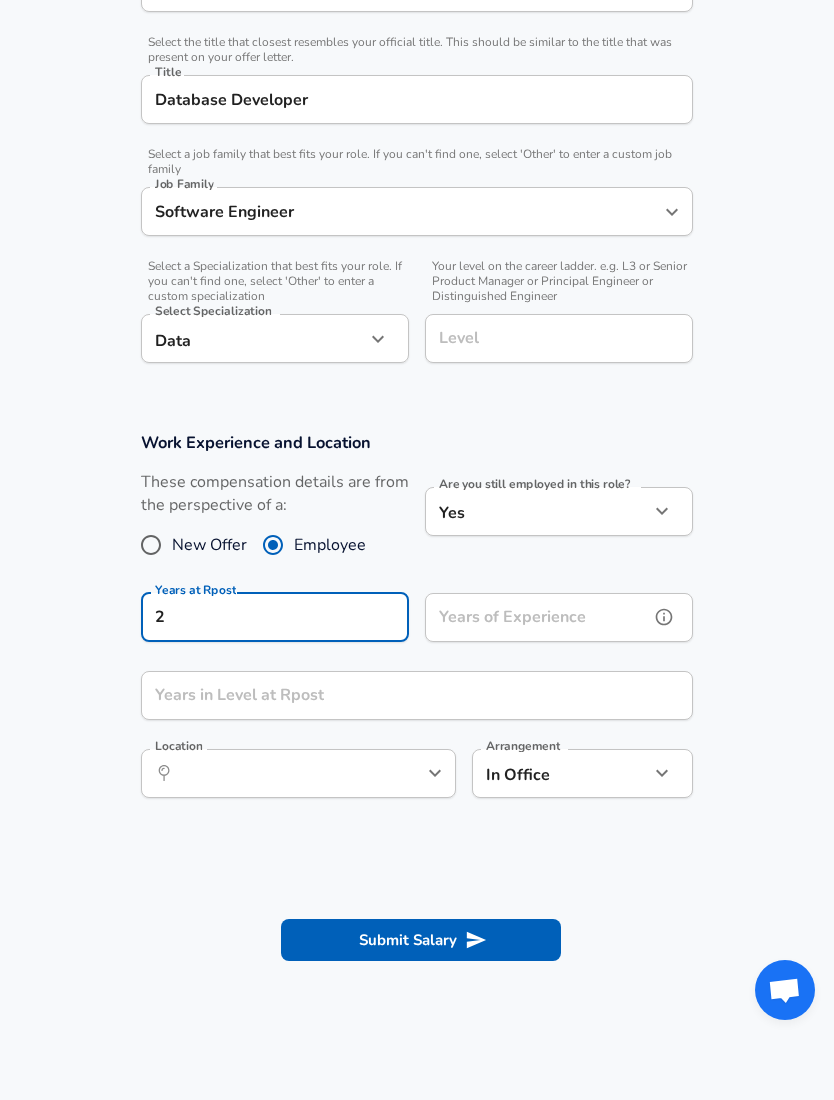 click on "Years of Experience" at bounding box center (537, 617) 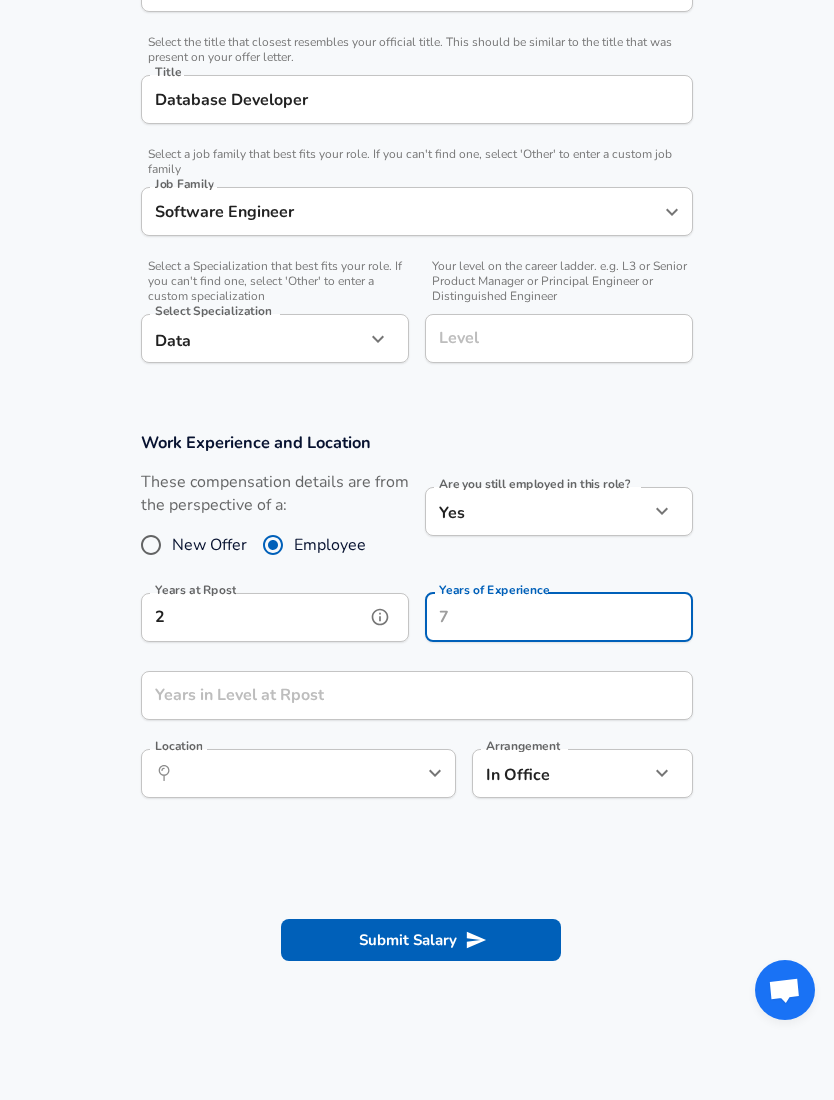 click on "2" at bounding box center [253, 617] 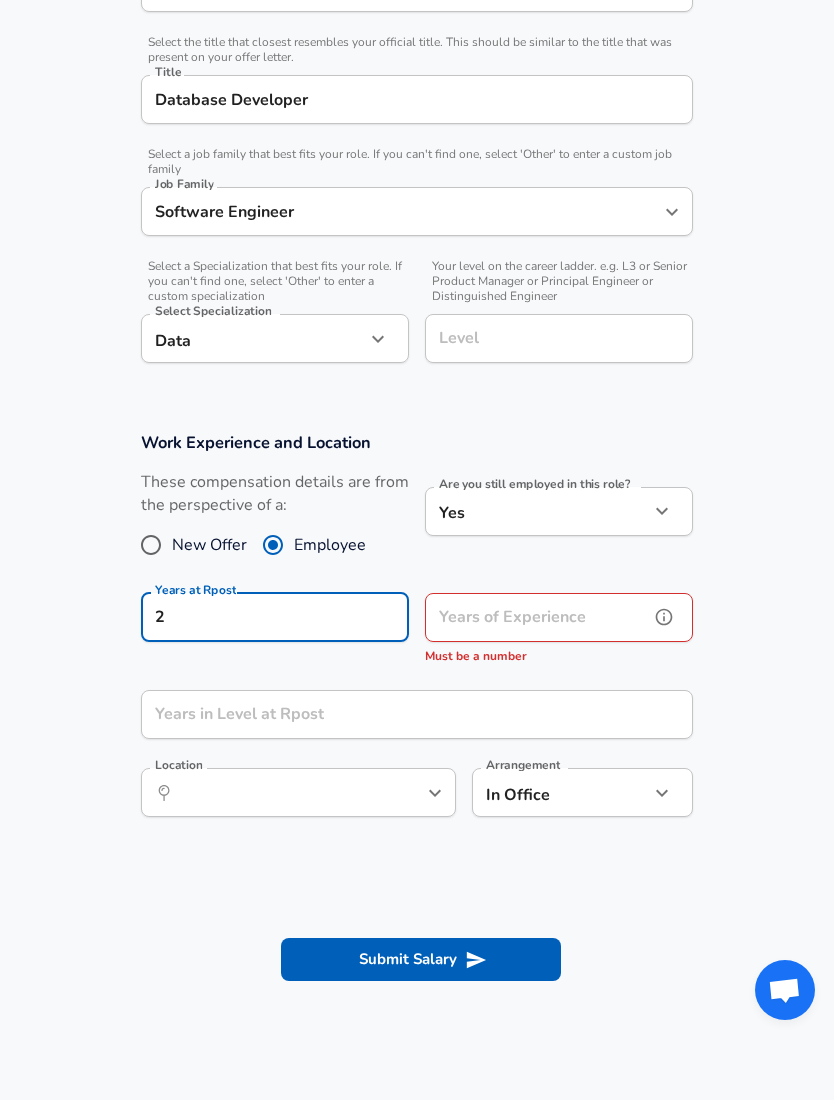 click on "Years of Experience" at bounding box center [537, 617] 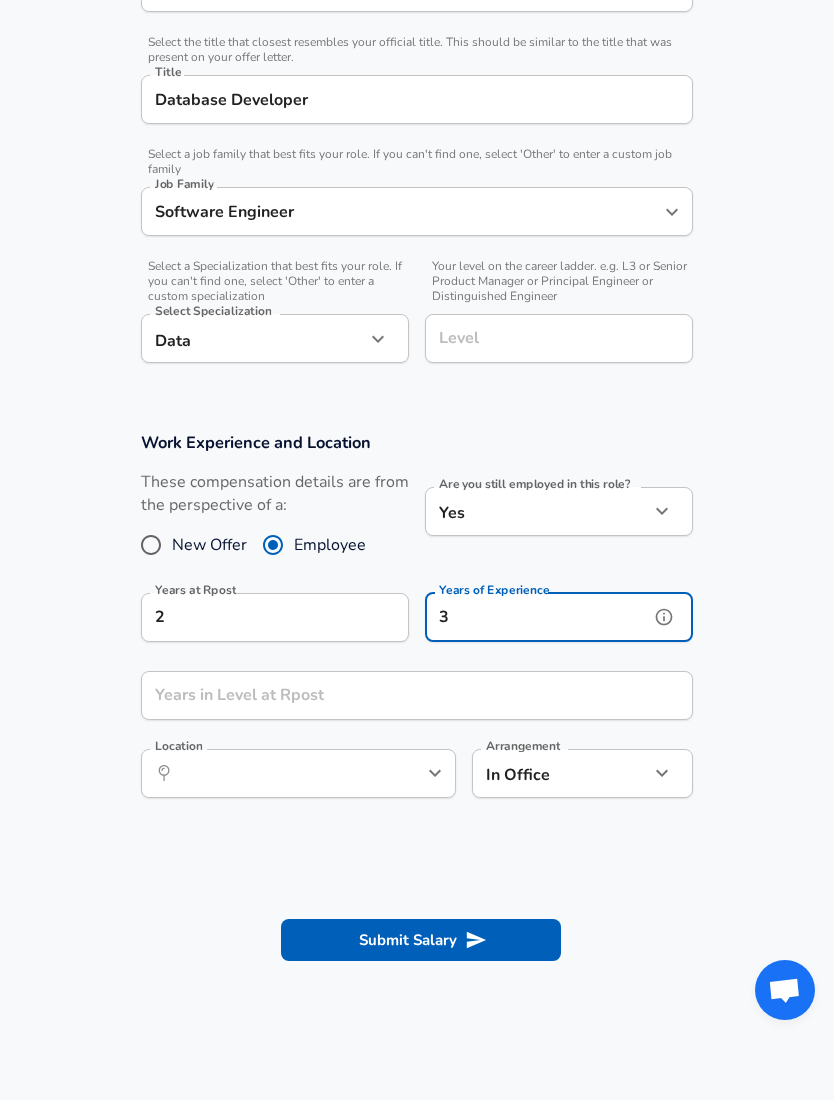 type on "3" 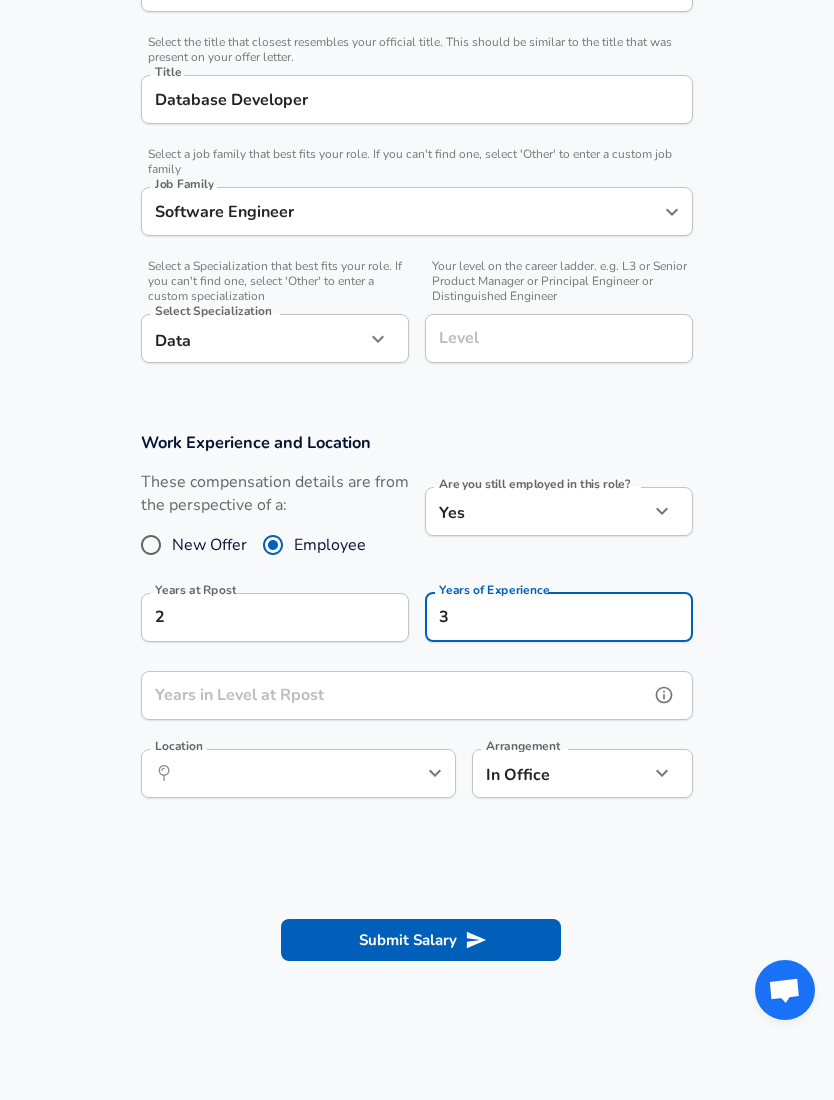 click on "Years in Level at Rpost" at bounding box center (395, 695) 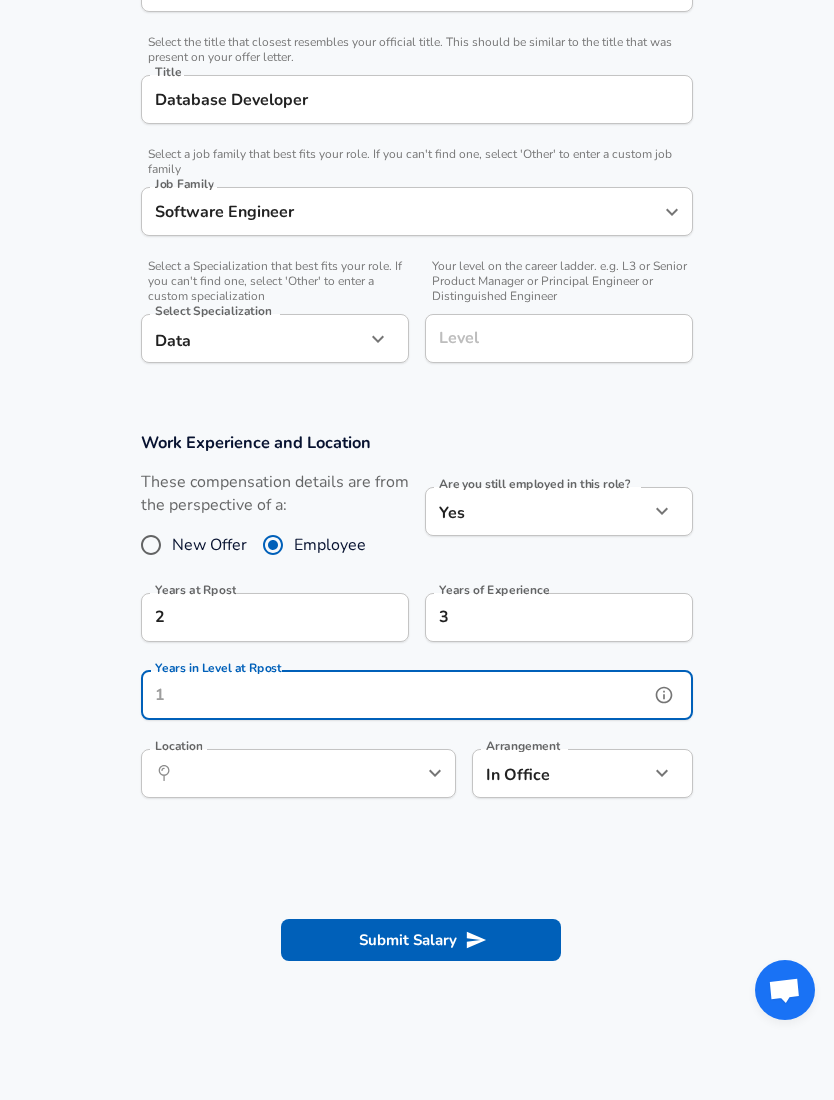 click 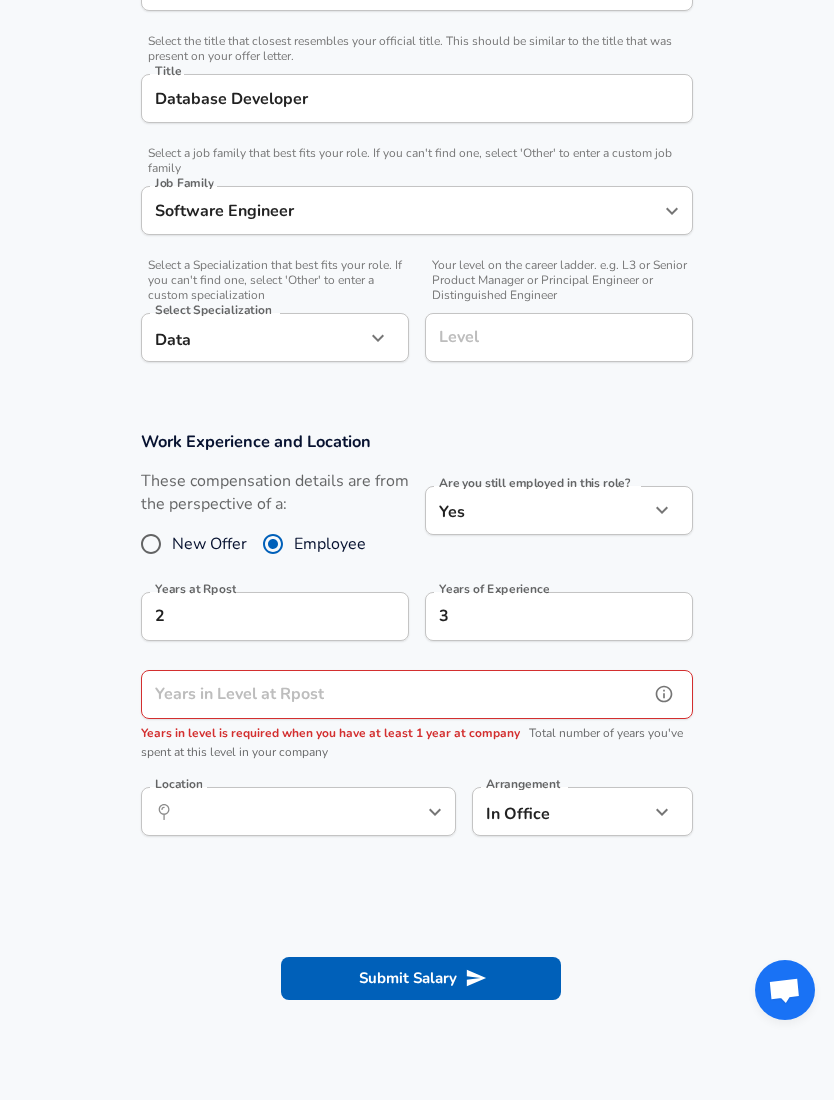 click on "Years in Level at Rpost" at bounding box center (395, 694) 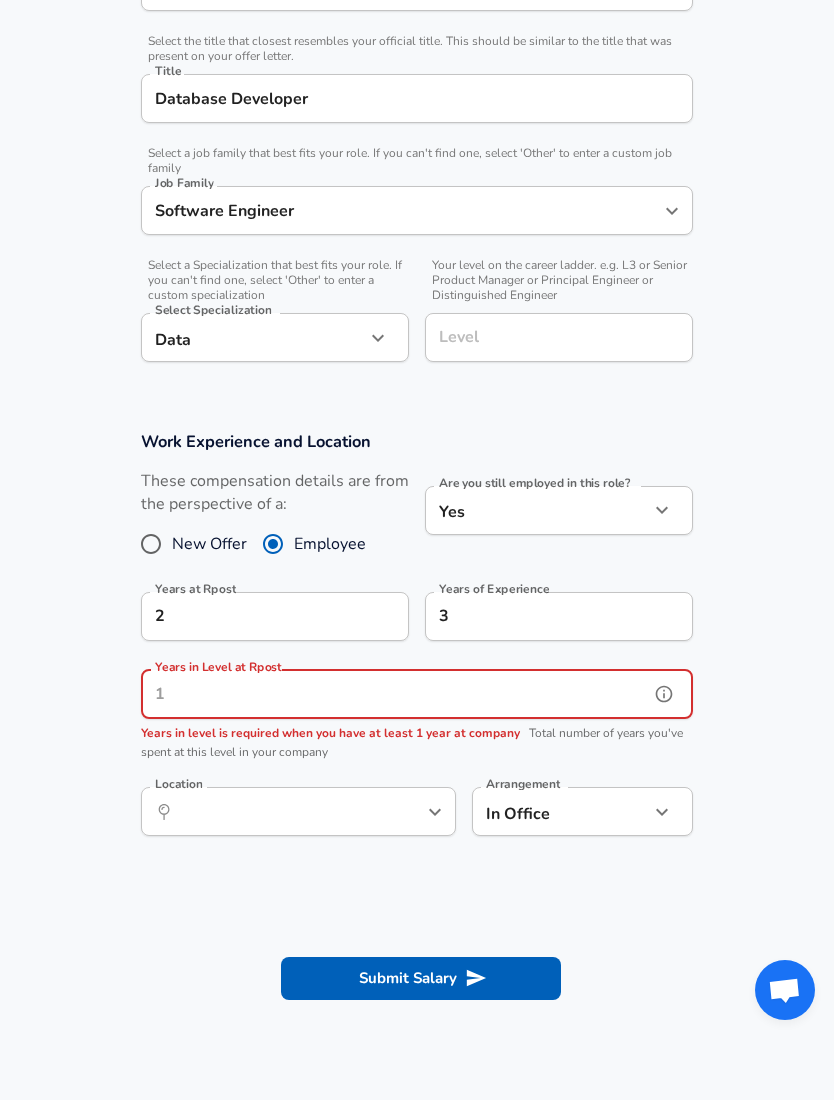 scroll, scrollTop: 480, scrollLeft: 0, axis: vertical 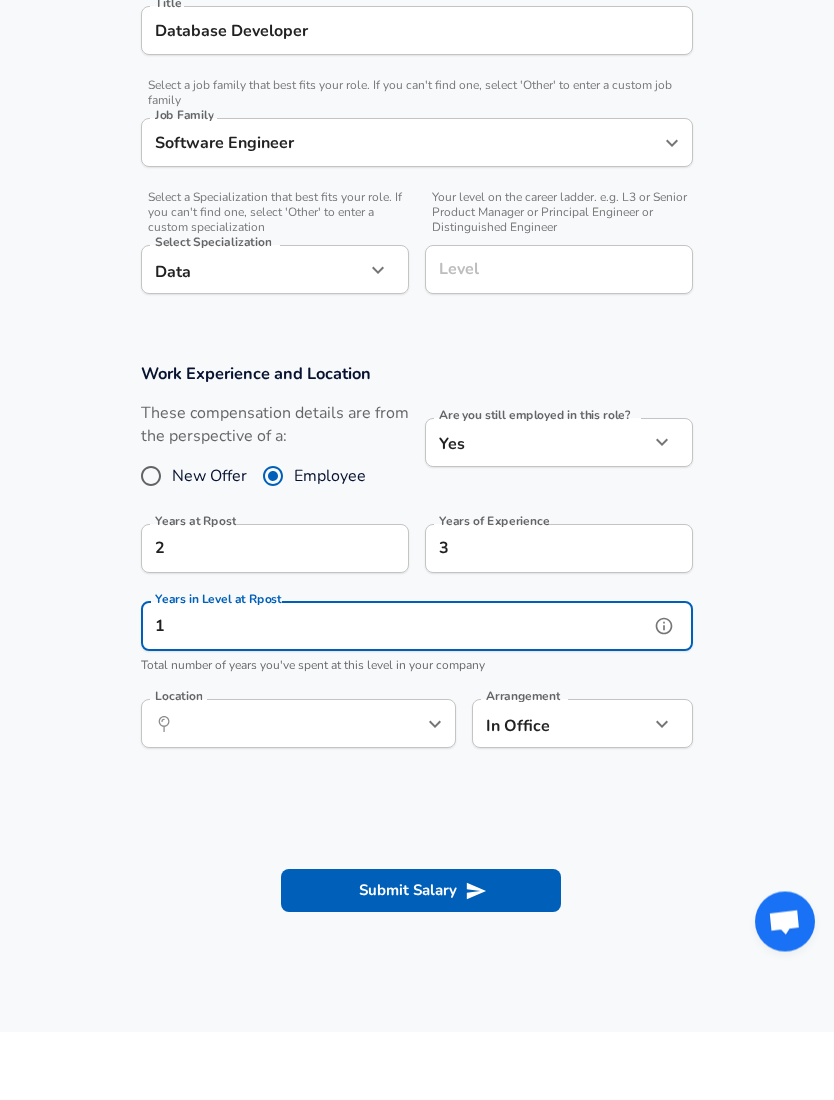 click 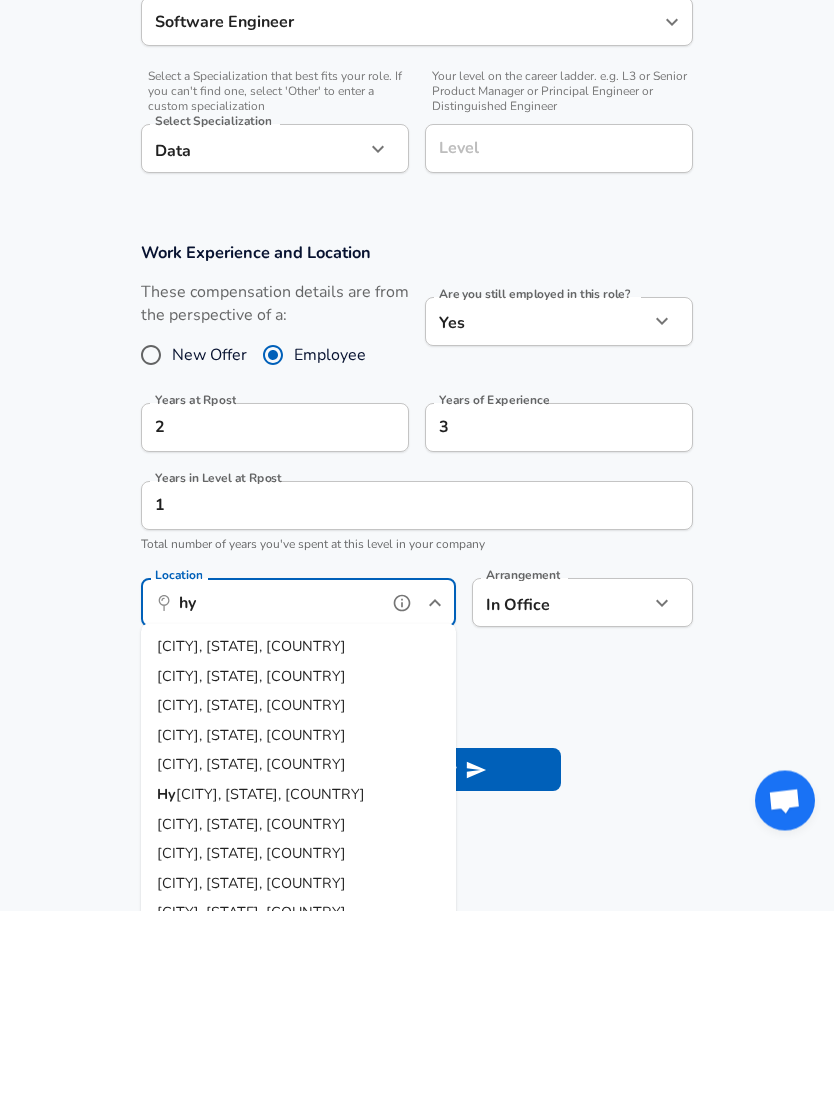 click on "[CITY], [STATE], [COUNTRY]" at bounding box center [251, 954] 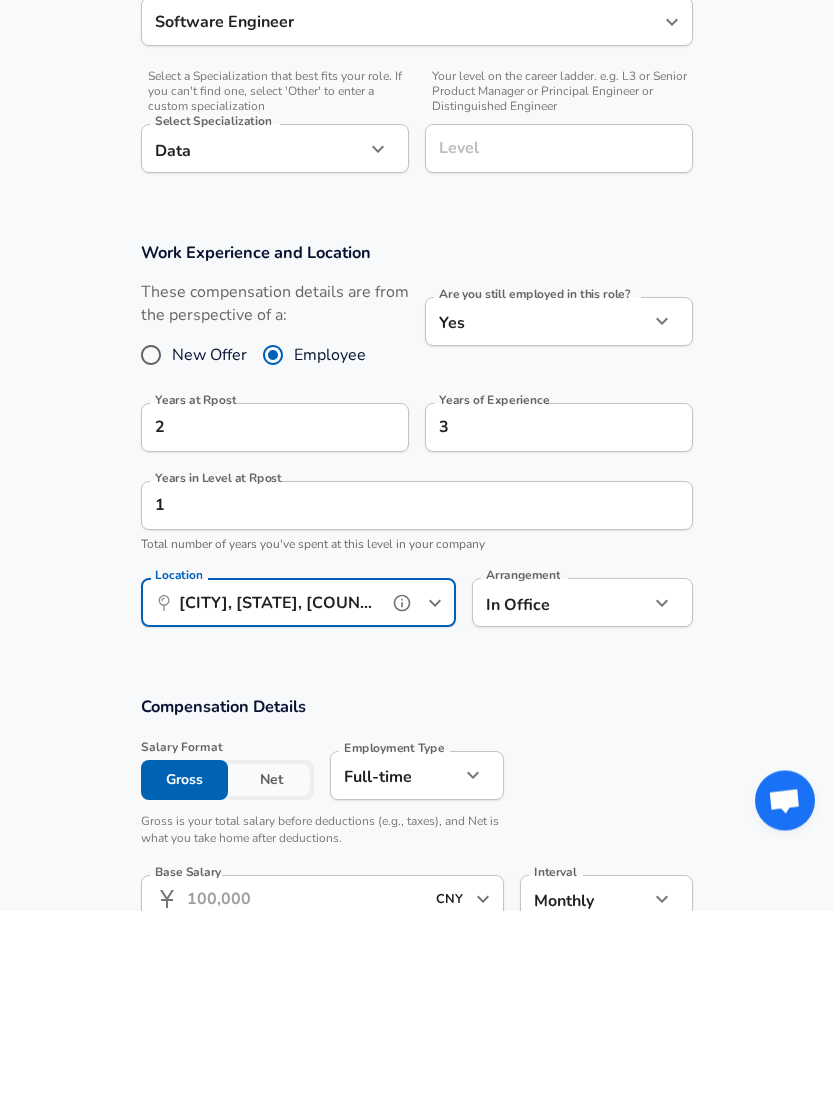 click on "[CITY], [STATE], [COUNTRY]" at bounding box center [276, 792] 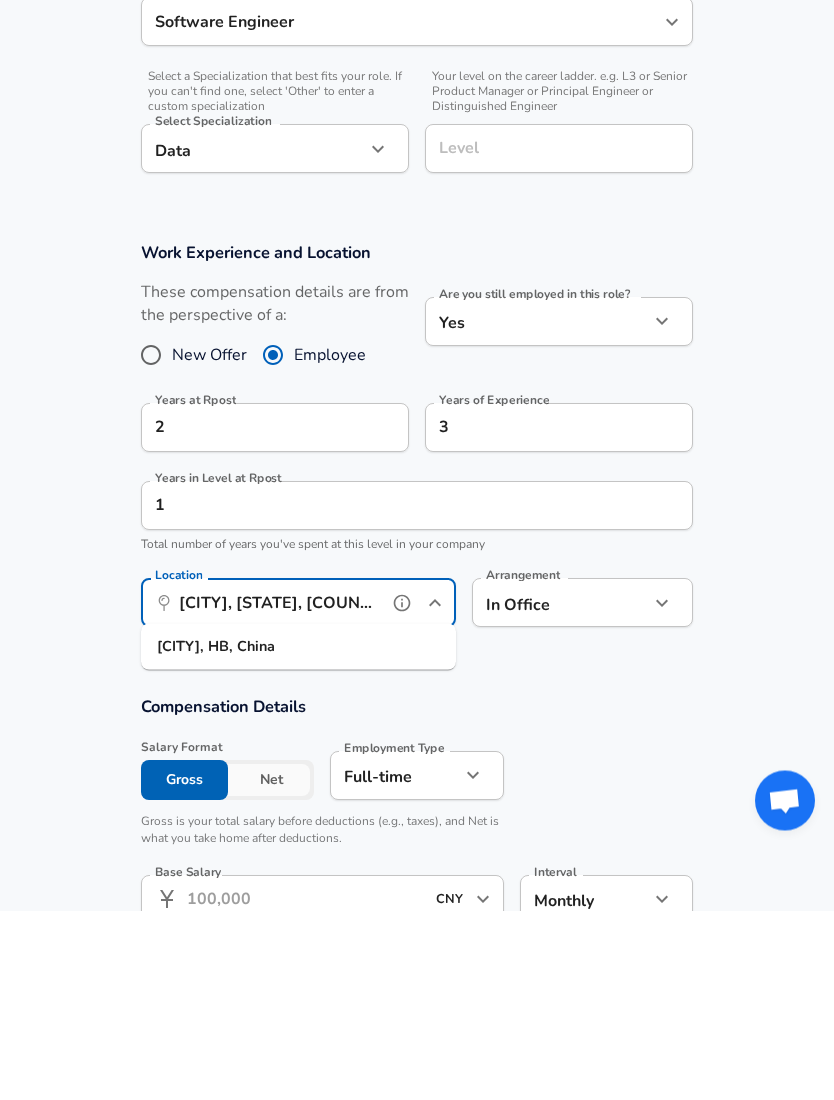 click at bounding box center [402, 793] 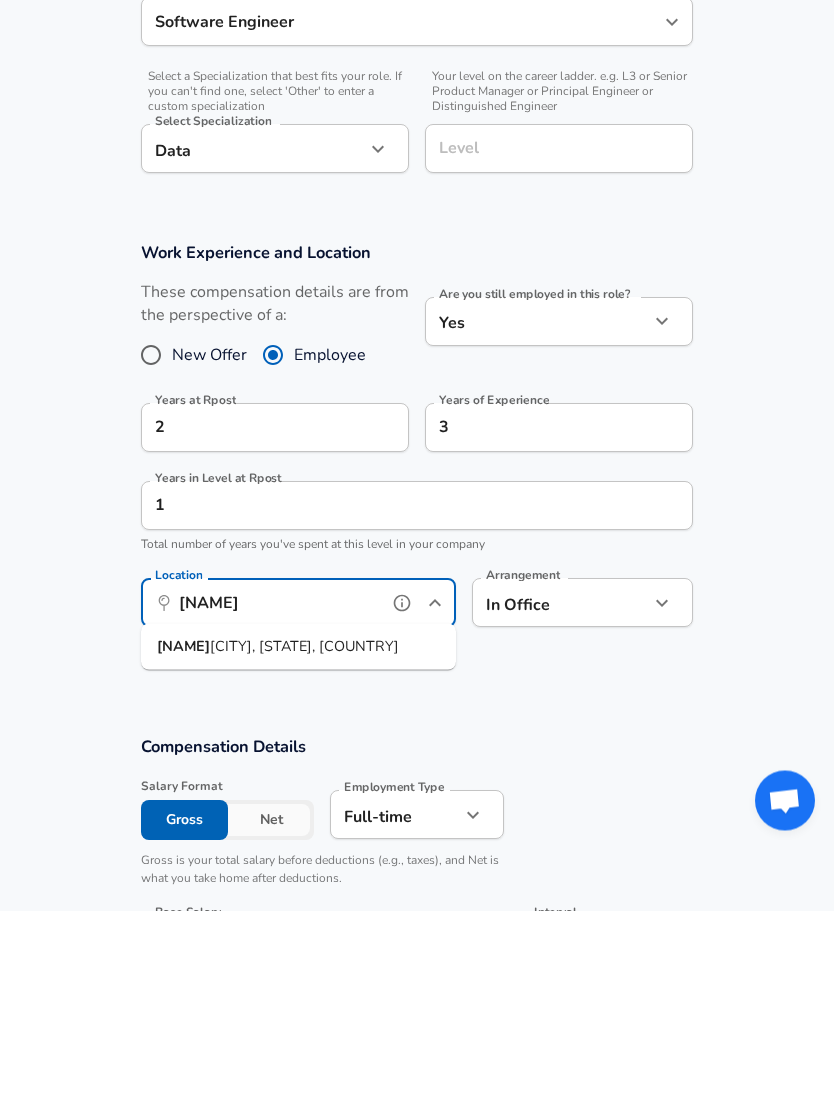 type on "Sh" 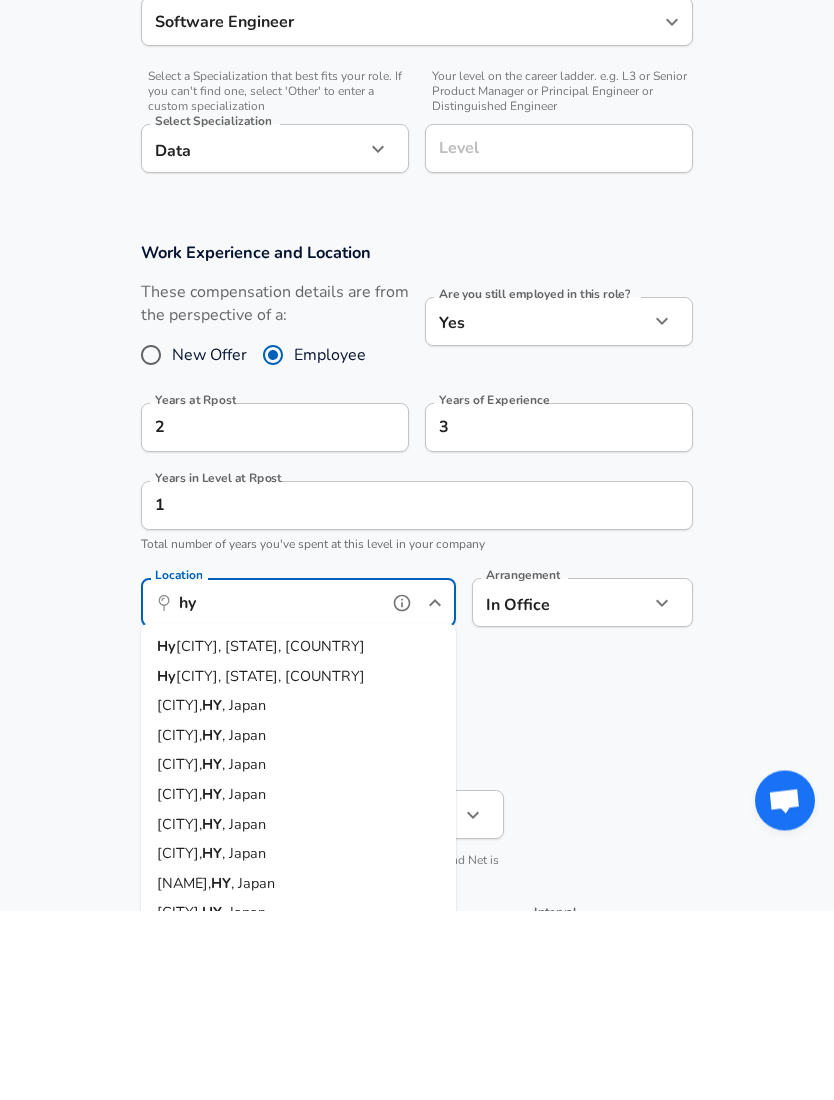 click on "[CITY], [STATE], [COUNTRY]" at bounding box center (298, 837) 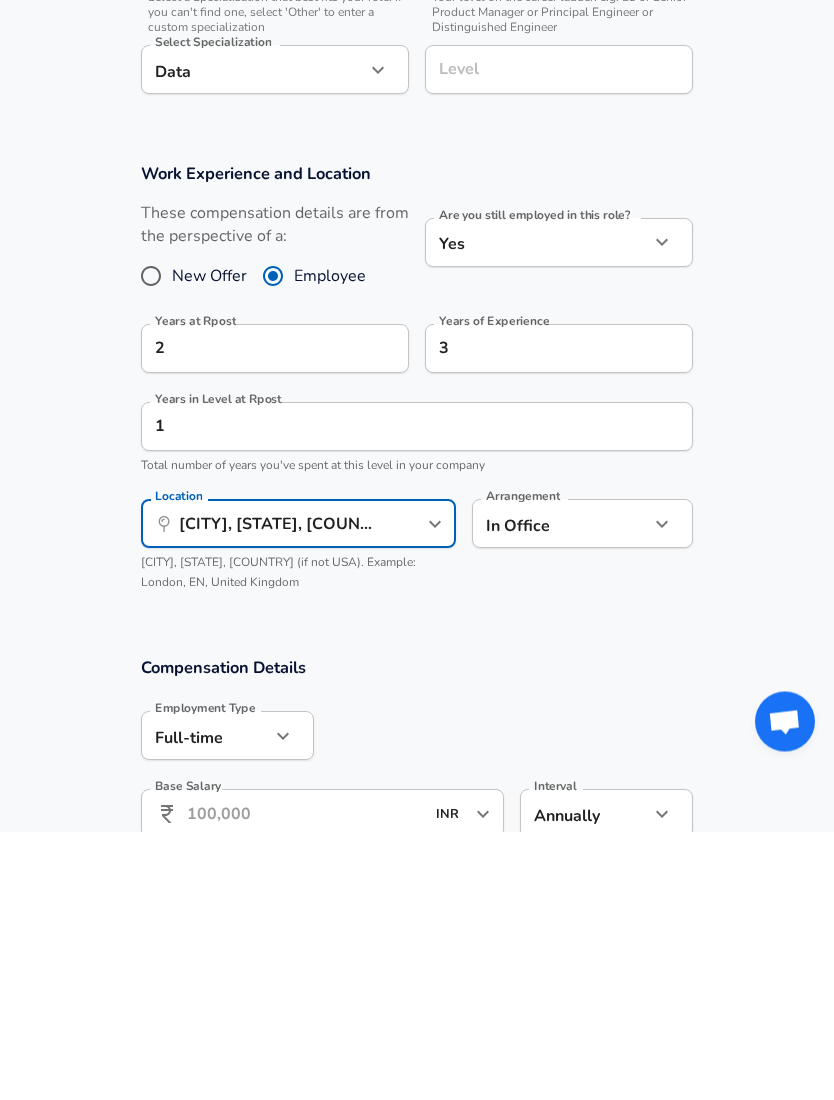 click on "Restart Add Your Salary Upload your offer letter   to verify your submission Enhance Privacy and Anonymity No Automatically hides specific fields until there are enough submissions to safely display the full details.   More Details Based on your submission and the data points that we have already collected, we will automatically hide and anonymize specific fields if there aren't enough data points to remain sufficiently anonymous. Company & Title Information   Enter the company you received your offer from Company Rpost Company   Select the title that closest resembles your official title. This should be similar to the title that was present on your offer letter. Title Database Developer Title   Select a job family that best fits your role. If you can't find one, select 'Other' to enter a custom job family Job Family Software Engineer Job Family   Select a Specialization that best fits your role. If you can't find one, select 'Other' to enter a custom specialization Select Specialization Data Data   Level Yes" at bounding box center [417, 70] 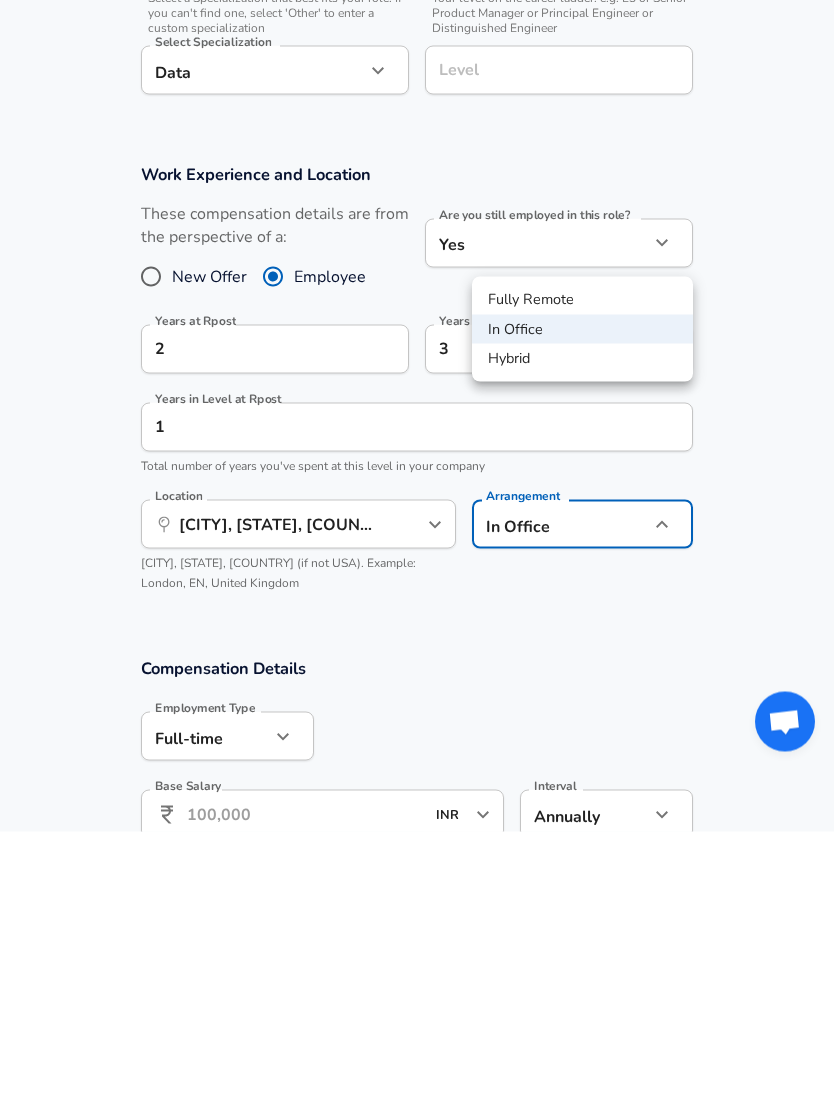 scroll, scrollTop: 749, scrollLeft: 0, axis: vertical 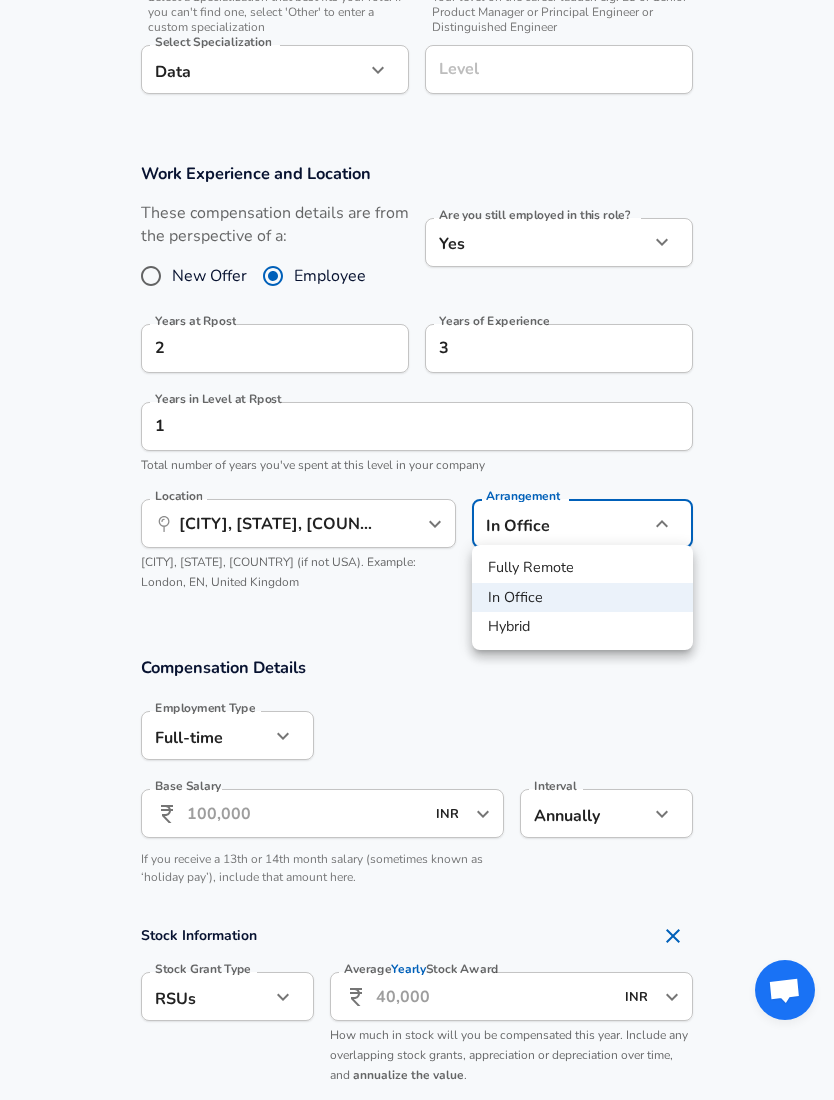 click on "Hybrid" at bounding box center [582, 627] 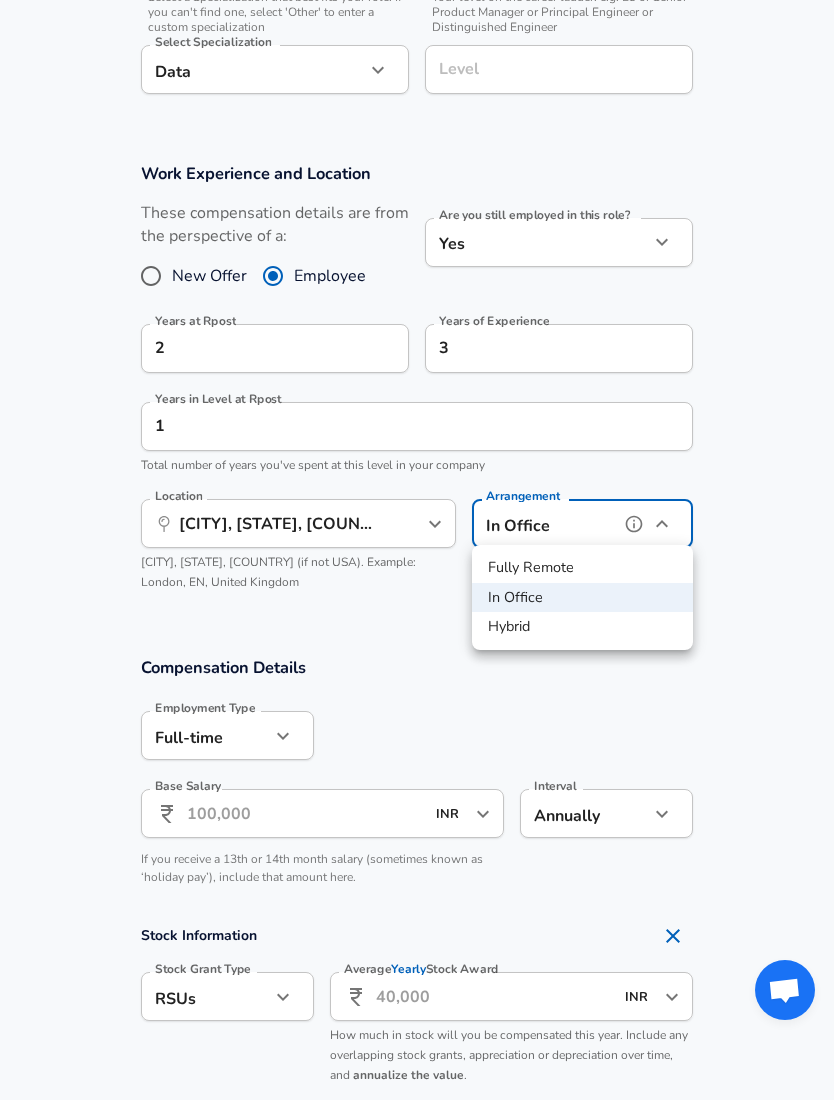 type on "hybrid" 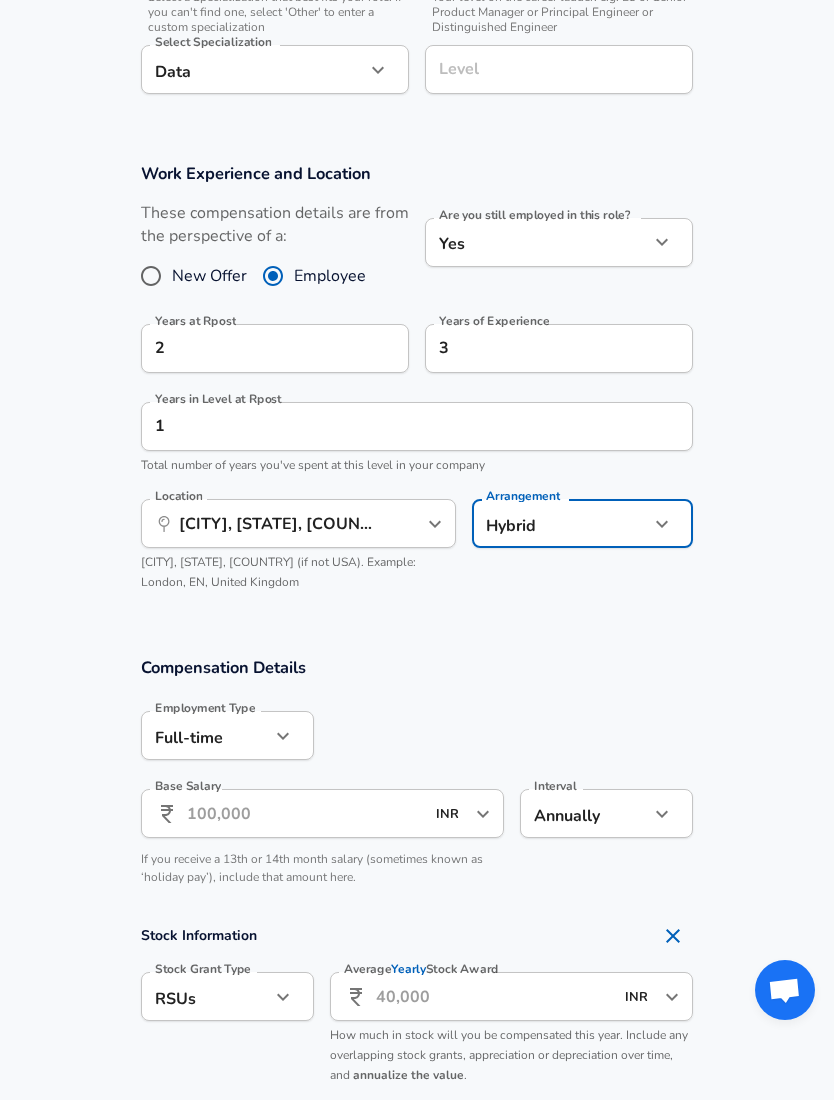 click on "Base Salary" at bounding box center [305, 813] 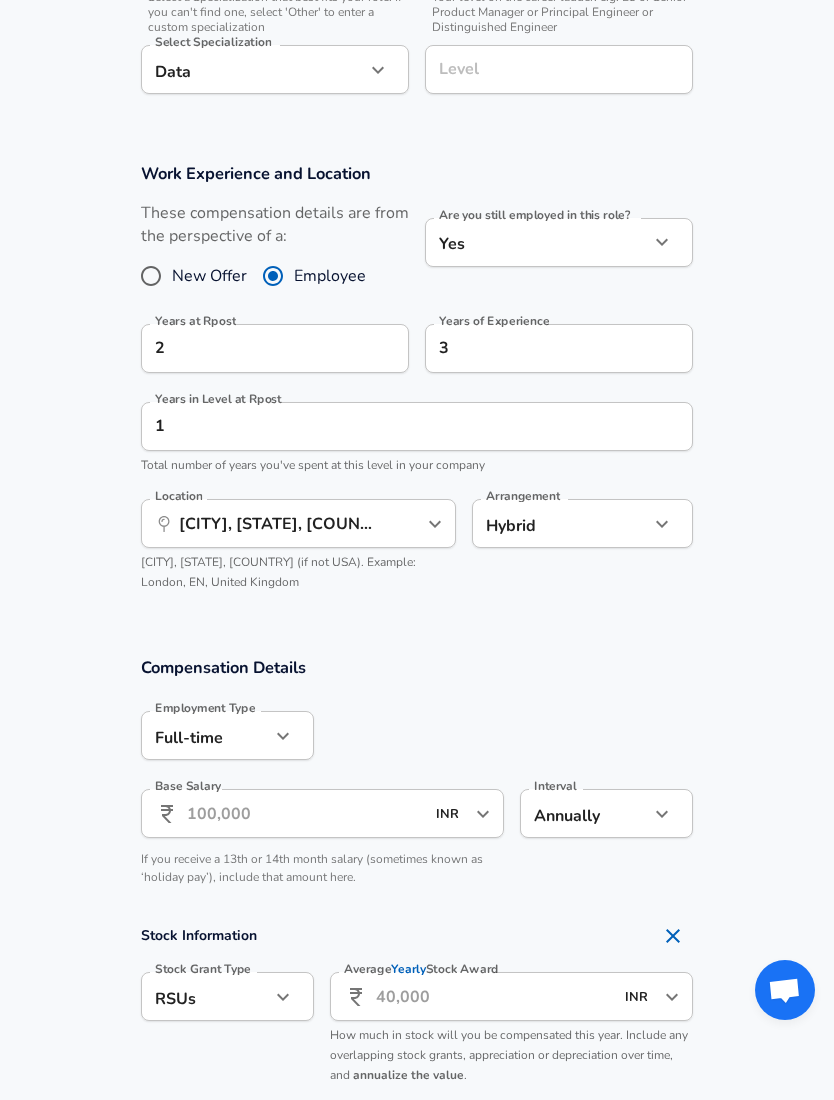 scroll, scrollTop: 804, scrollLeft: 0, axis: vertical 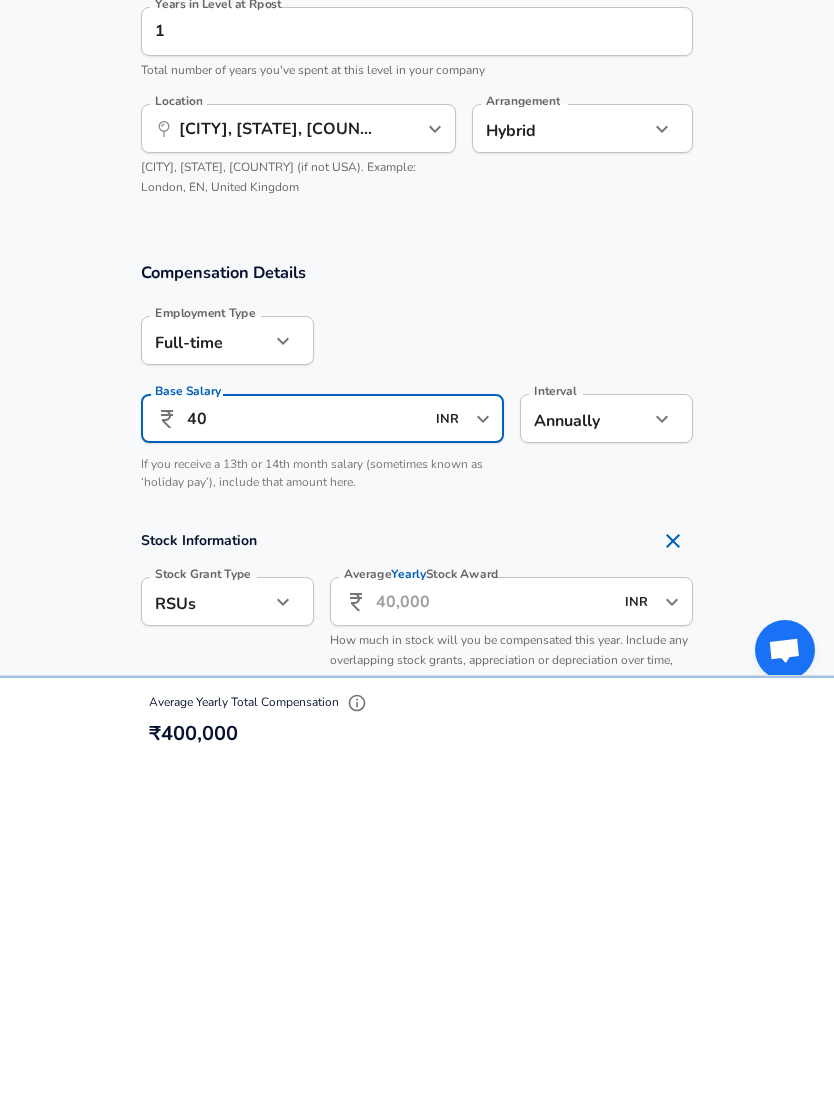 type on "4" 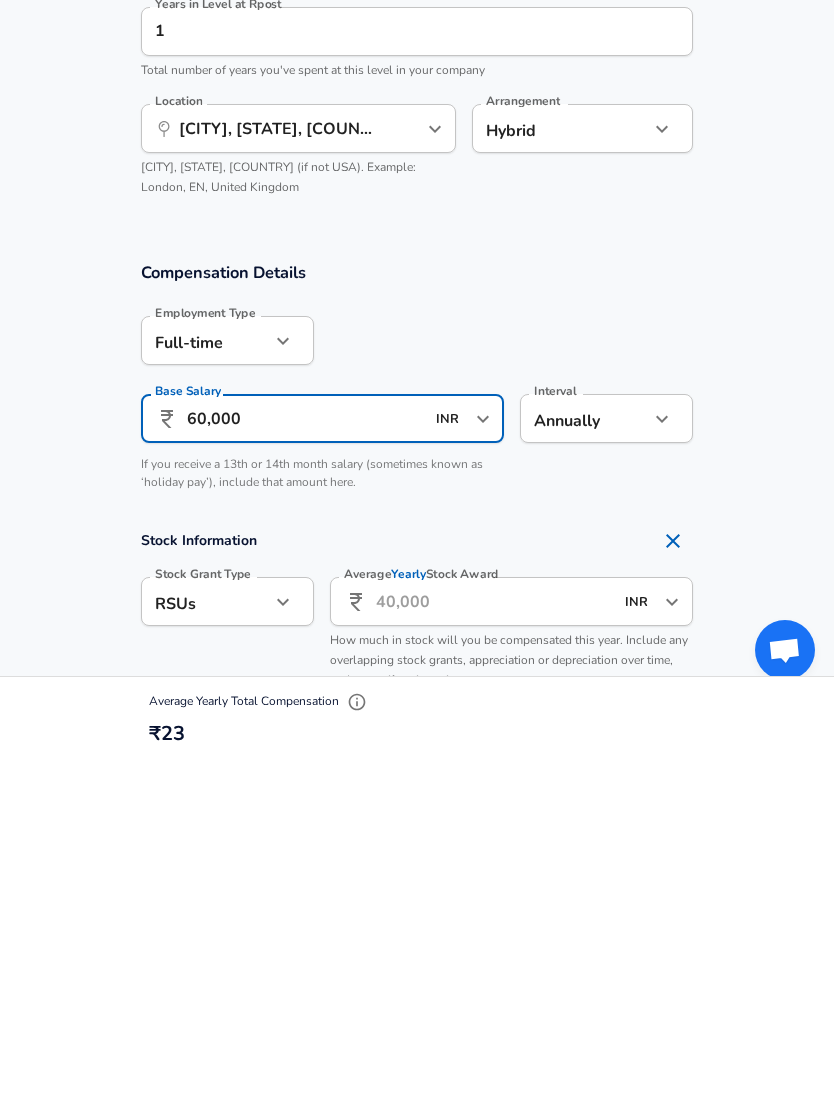 type on "6,00,000" 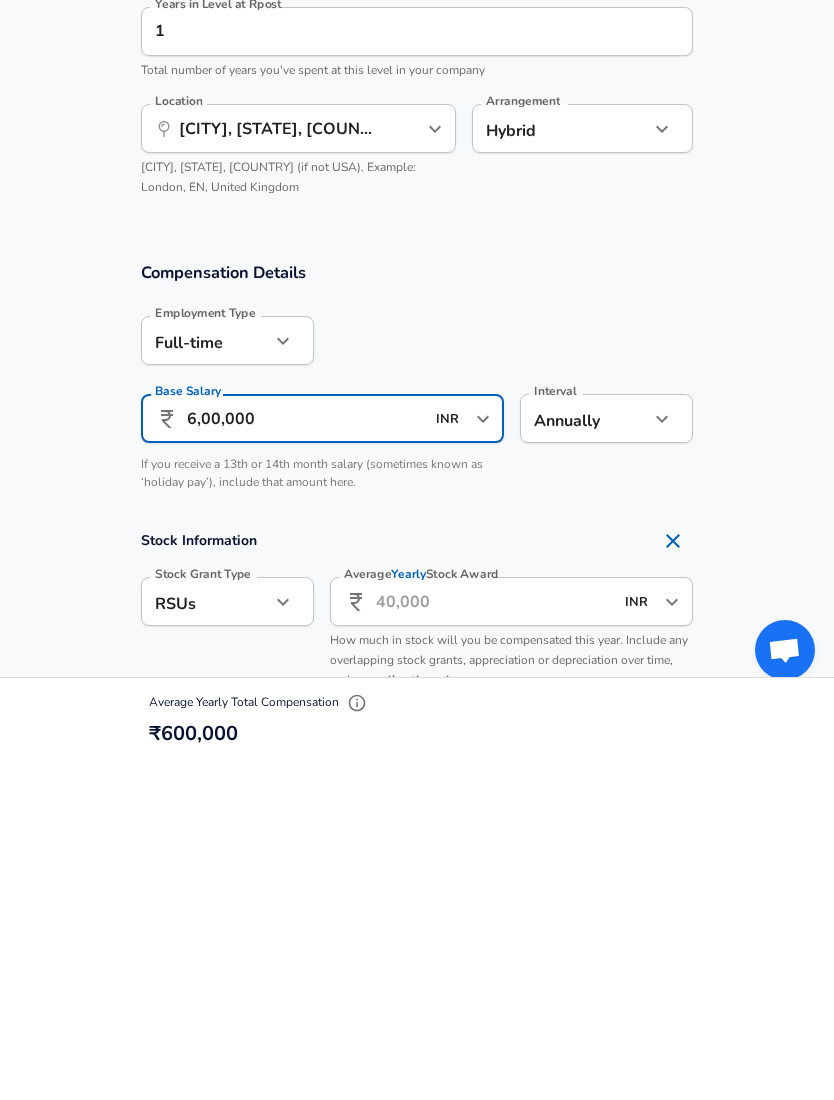 click at bounding box center (283, 942) 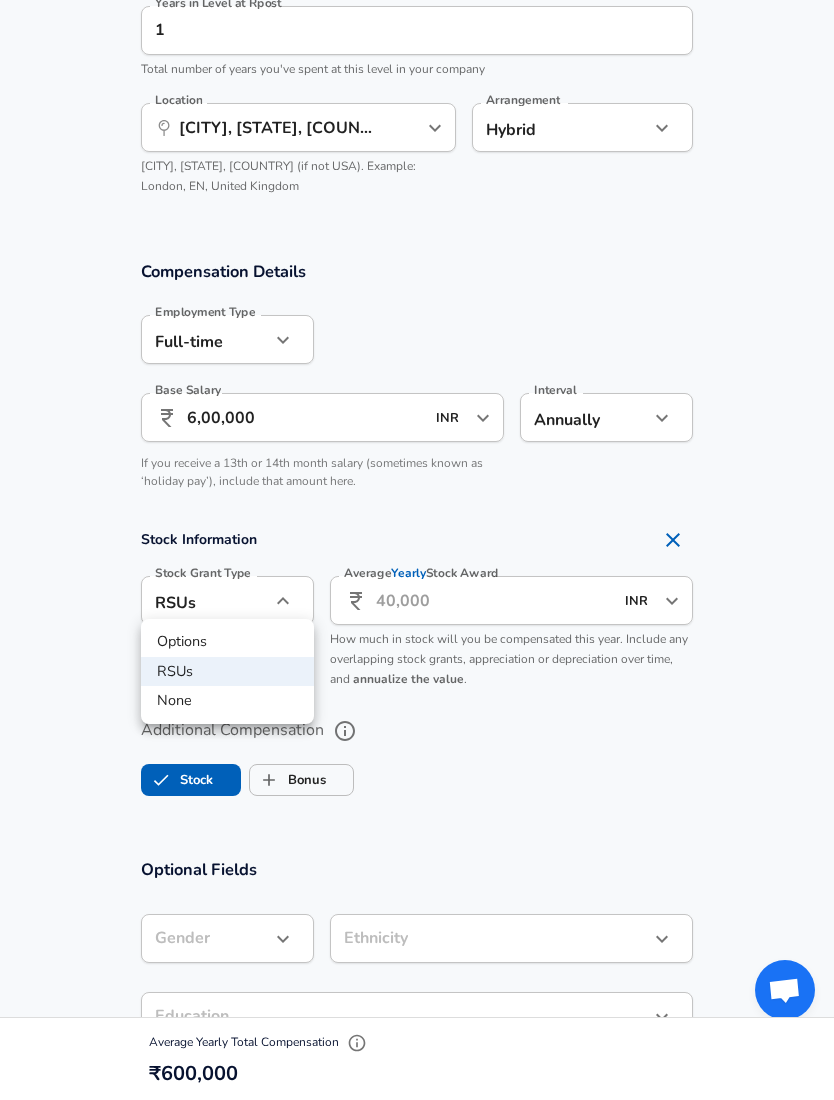 click on "None" at bounding box center [227, 701] 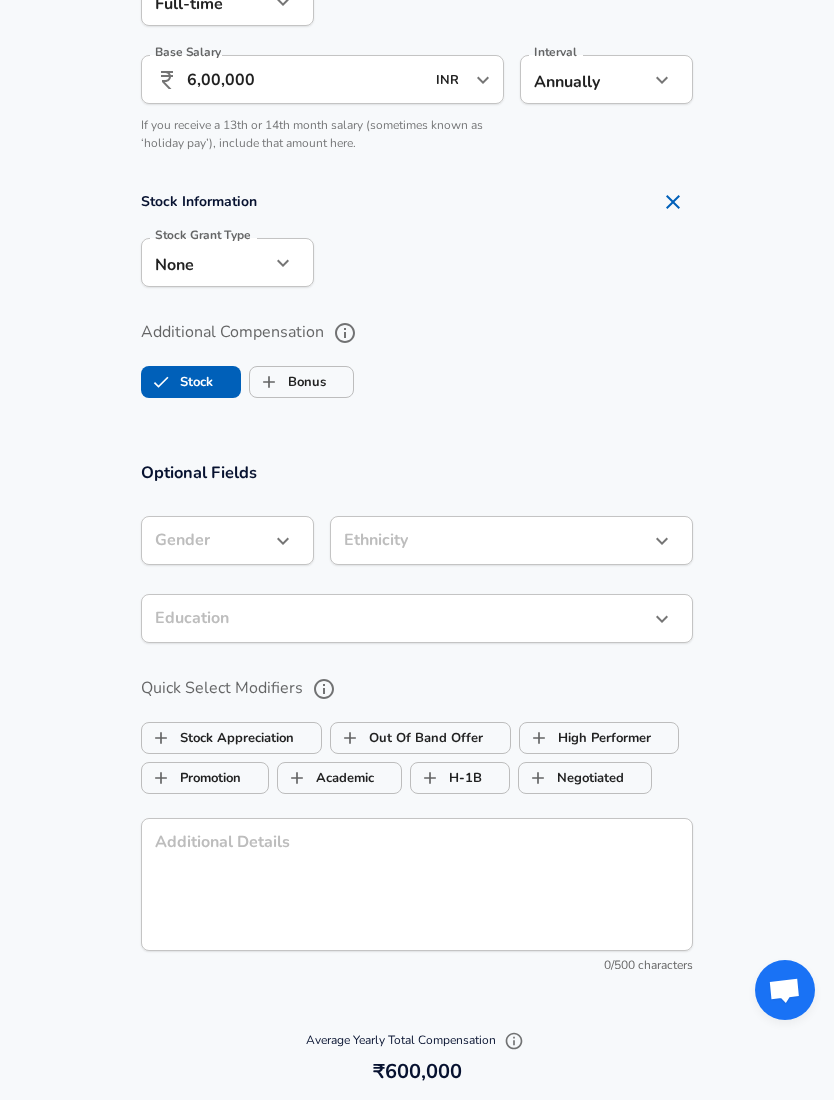 scroll, scrollTop: 1498, scrollLeft: 0, axis: vertical 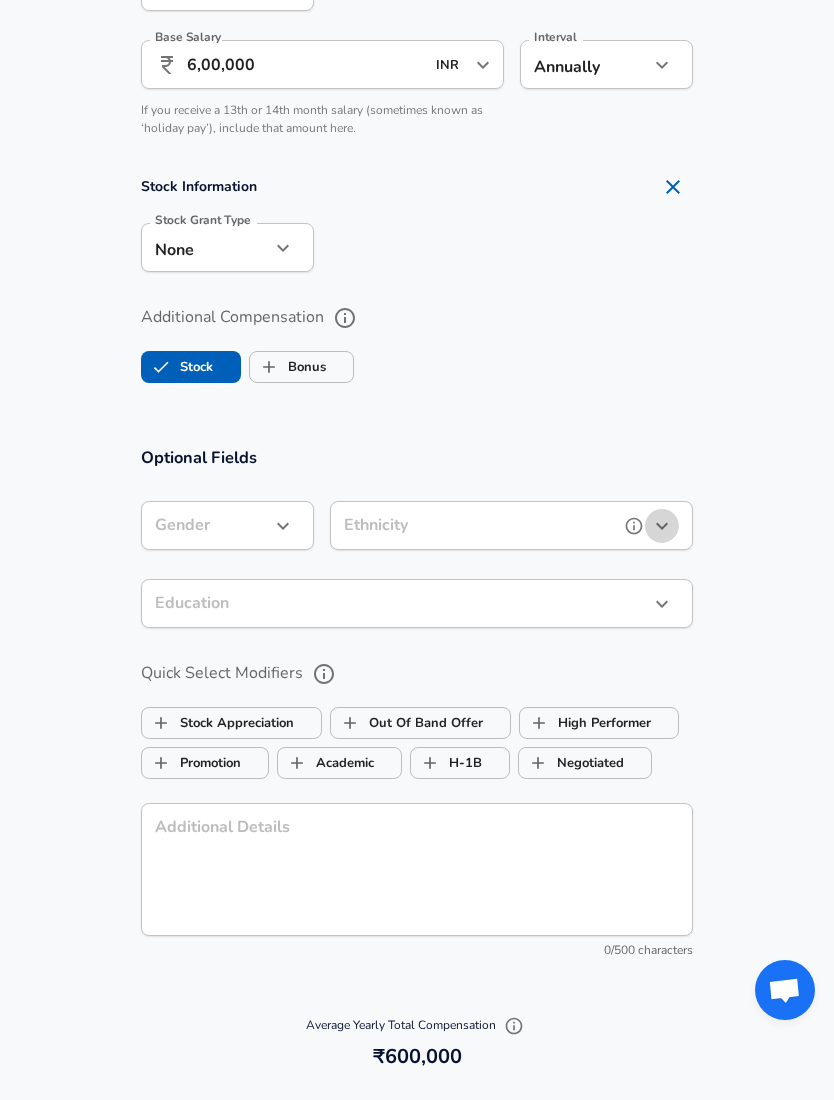 click 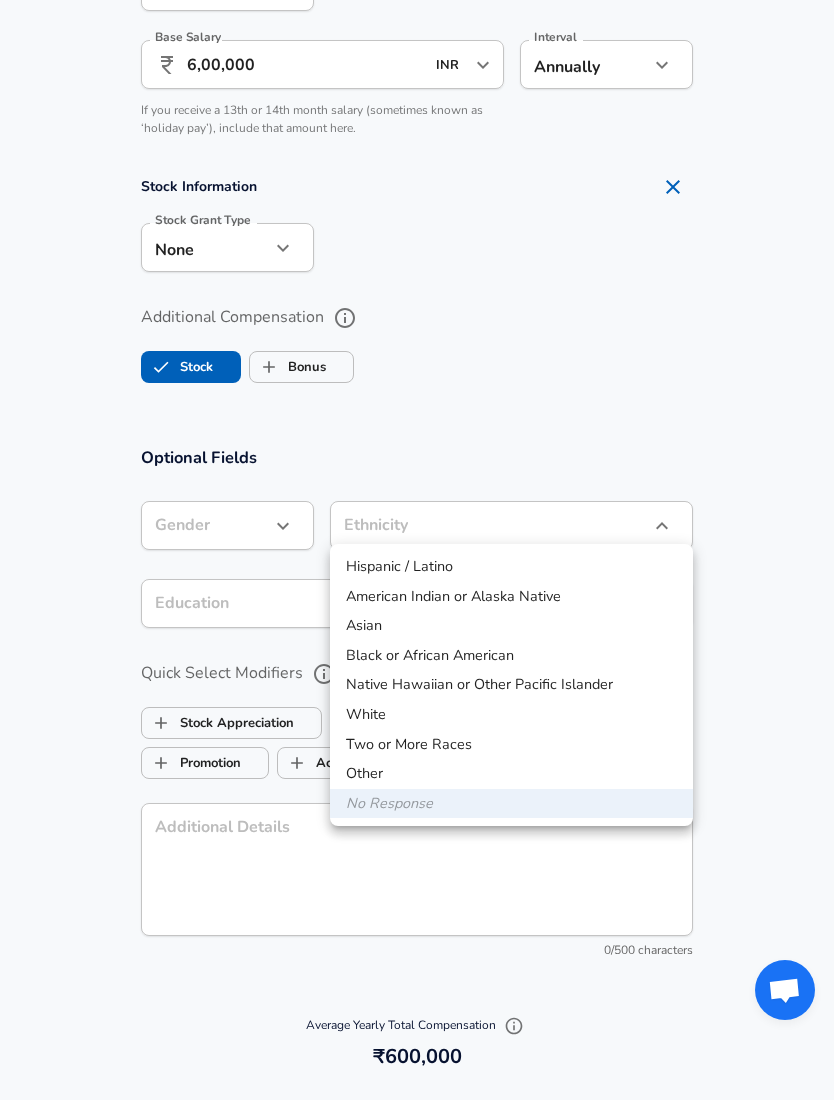 click at bounding box center [417, 550] 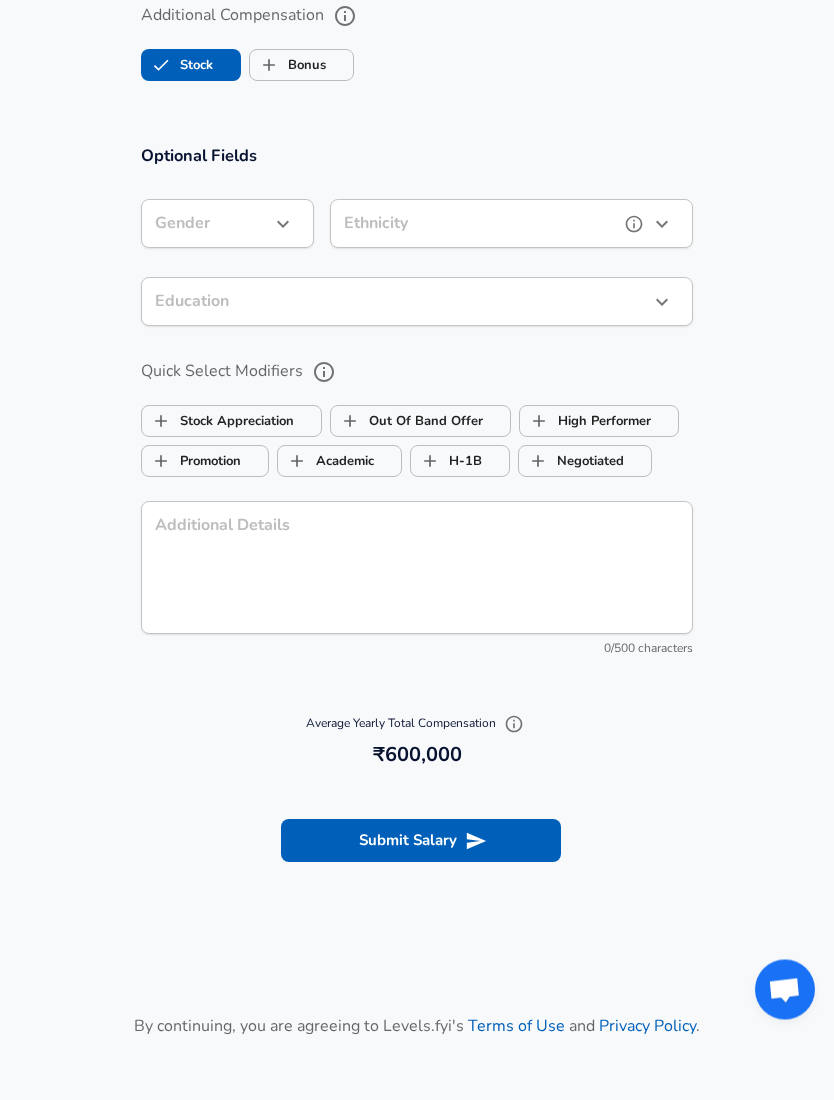 scroll, scrollTop: 1800, scrollLeft: 0, axis: vertical 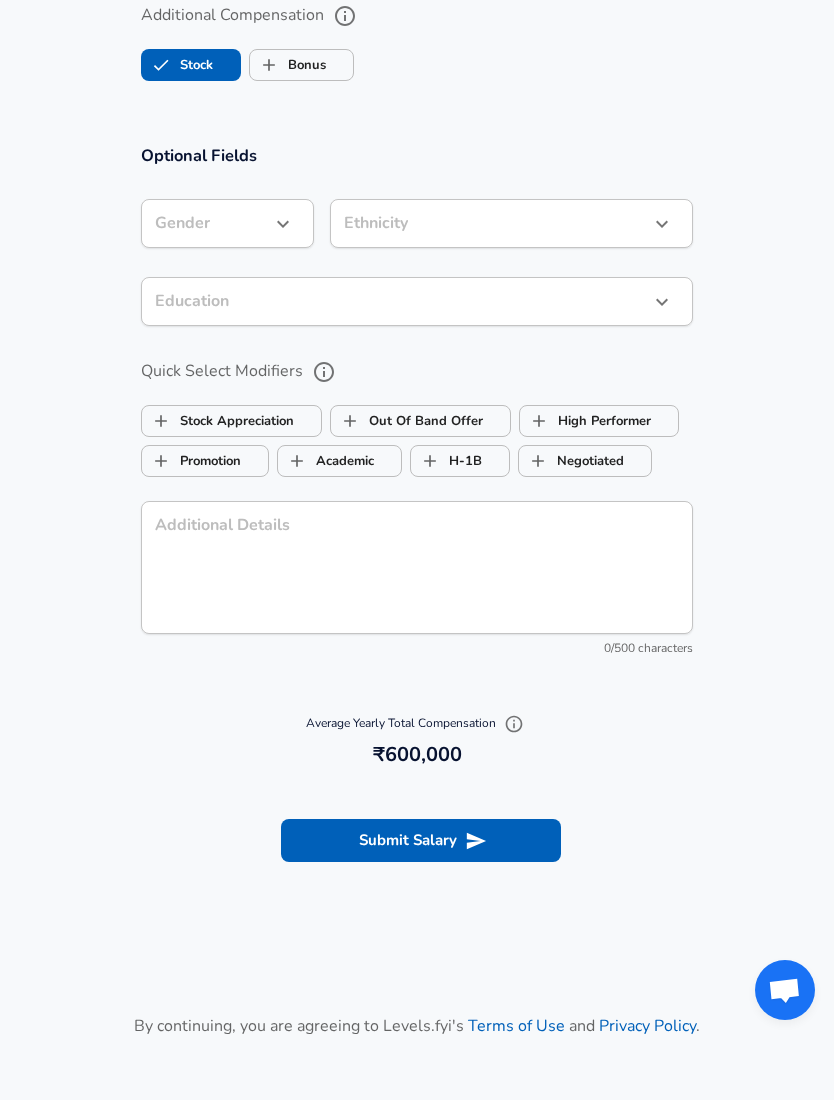 click on "Submit Salary" at bounding box center (421, 840) 